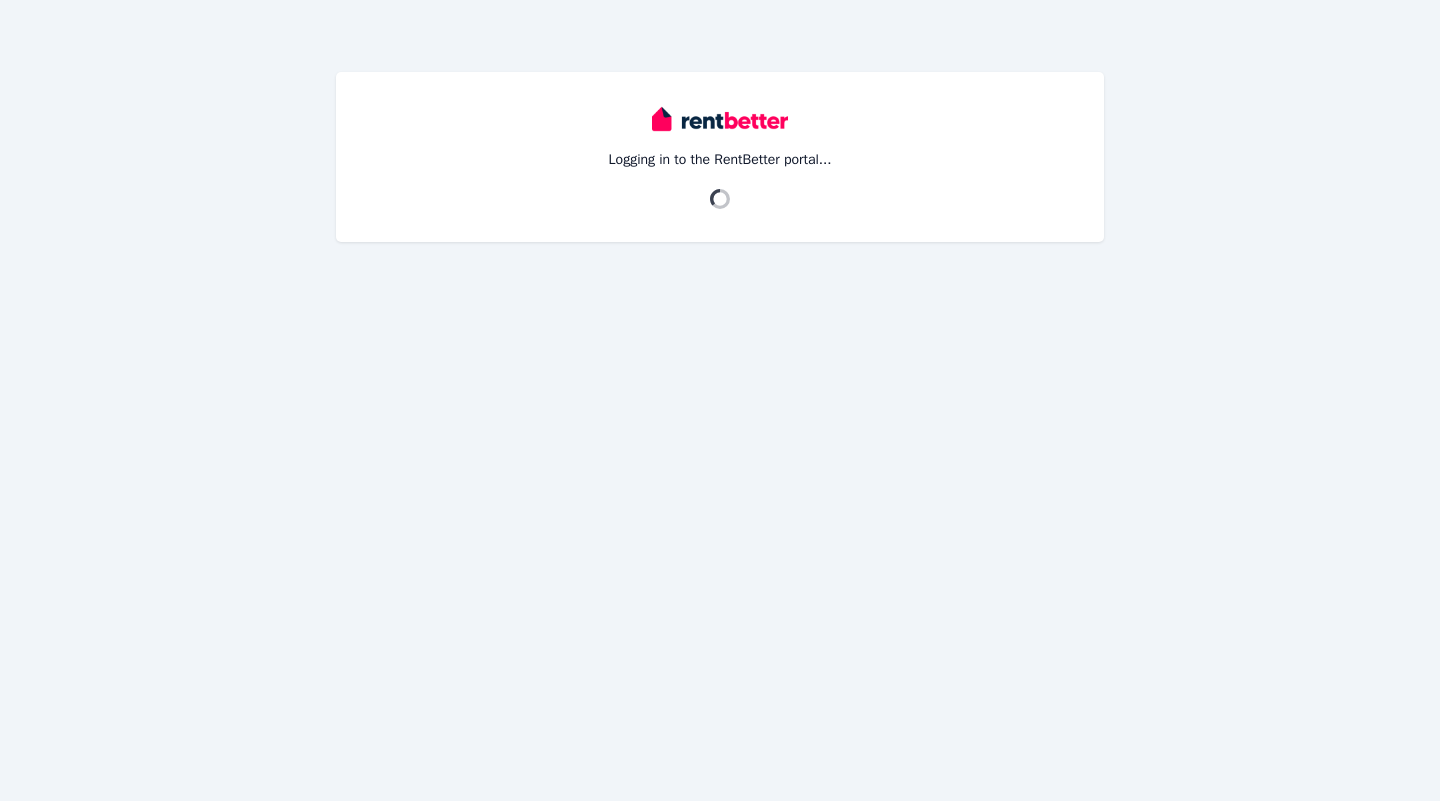 scroll, scrollTop: 0, scrollLeft: 0, axis: both 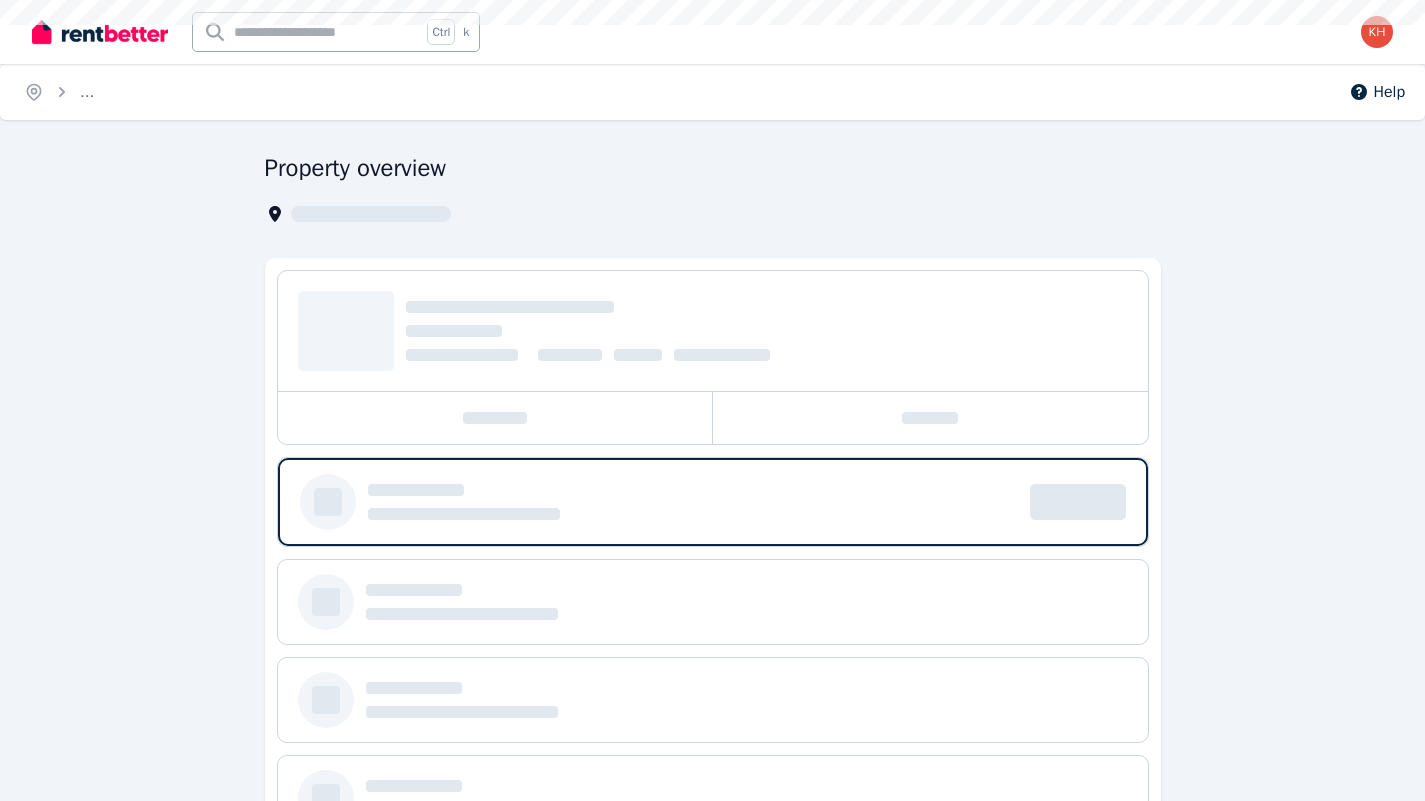 click on "Open user menu" at bounding box center [1371, 32] 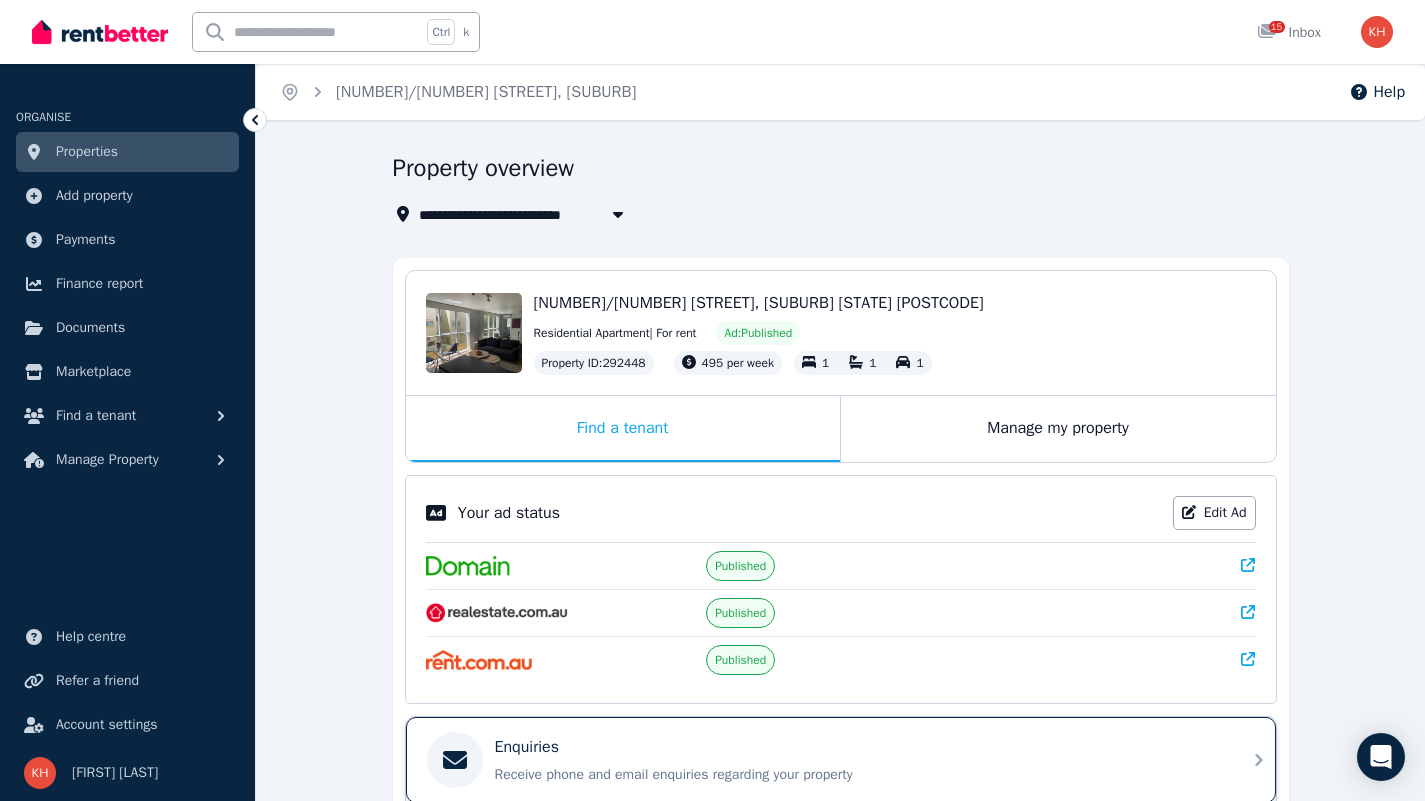 click on "Enquiries Receive phone and email enquiries regarding your property" at bounding box center (857, 760) 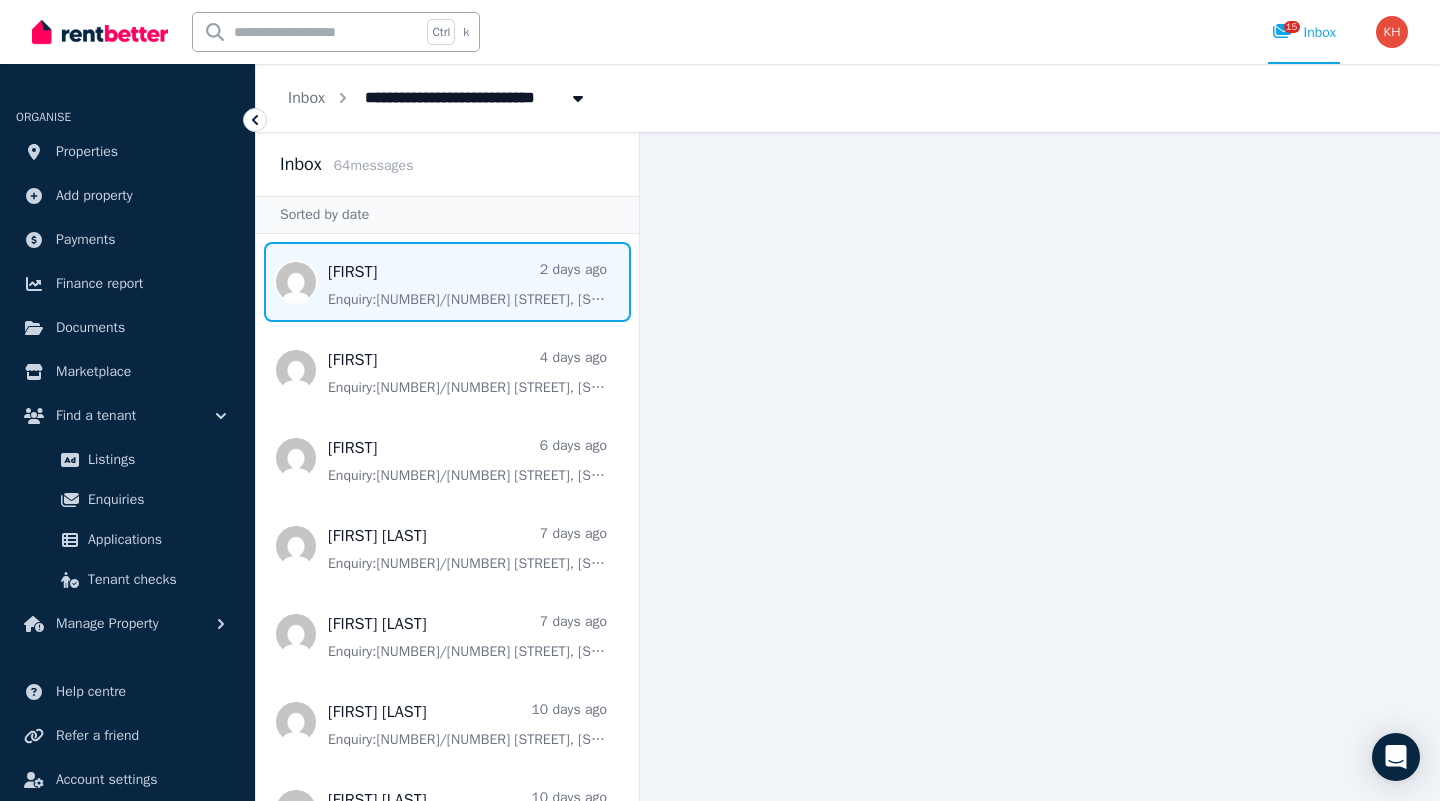 click at bounding box center [447, 282] 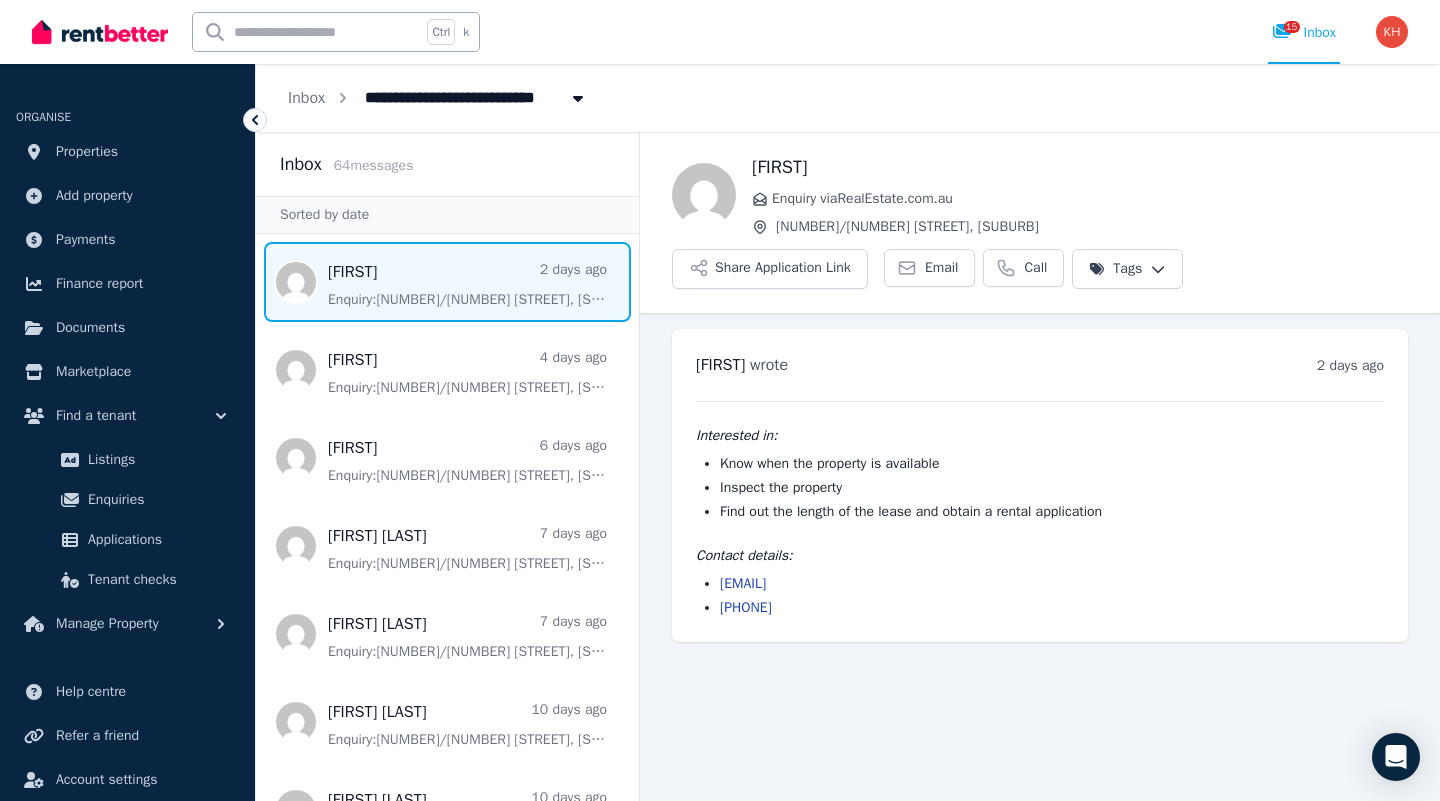 click at bounding box center (447, 282) 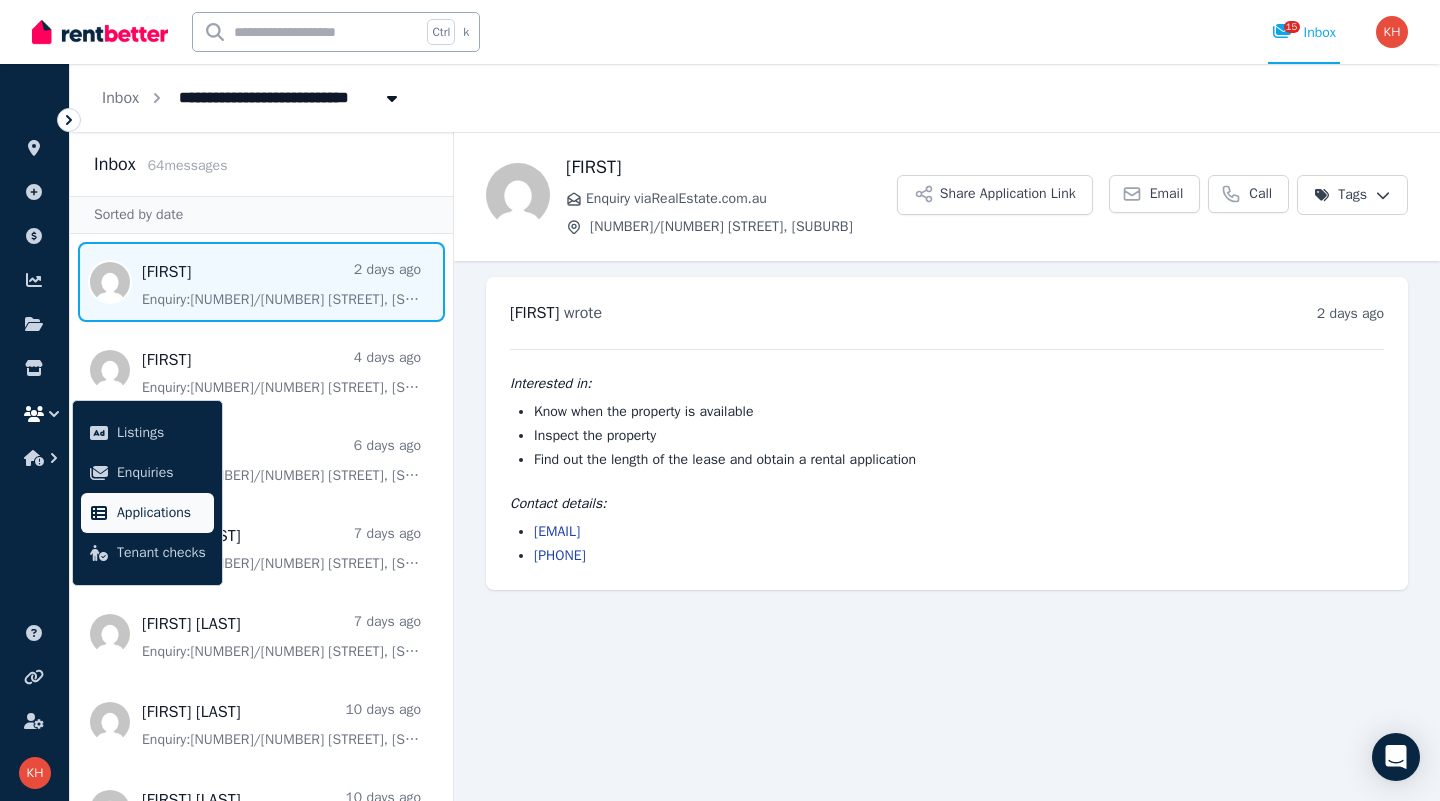 click on "Applications" at bounding box center [161, 513] 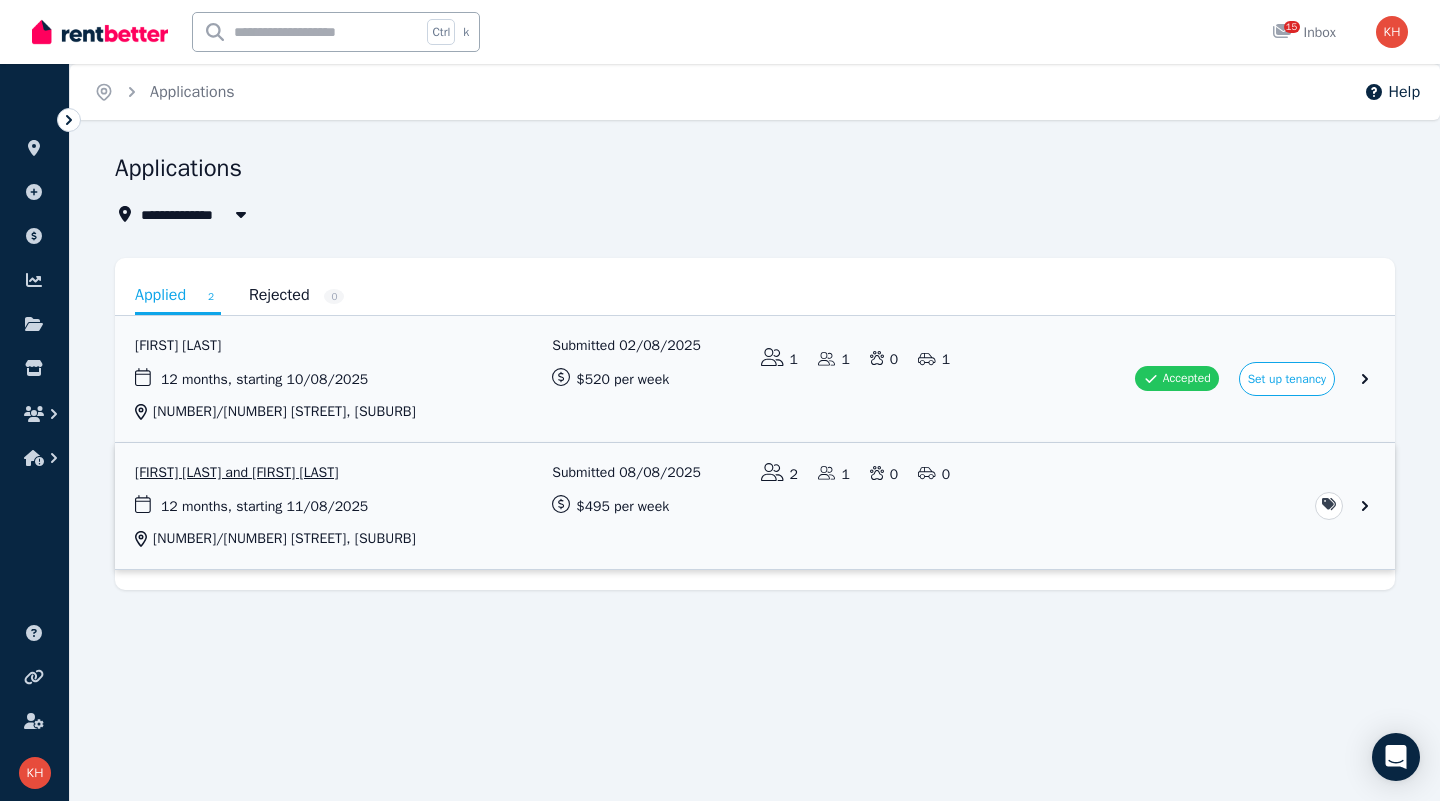 click at bounding box center (755, 506) 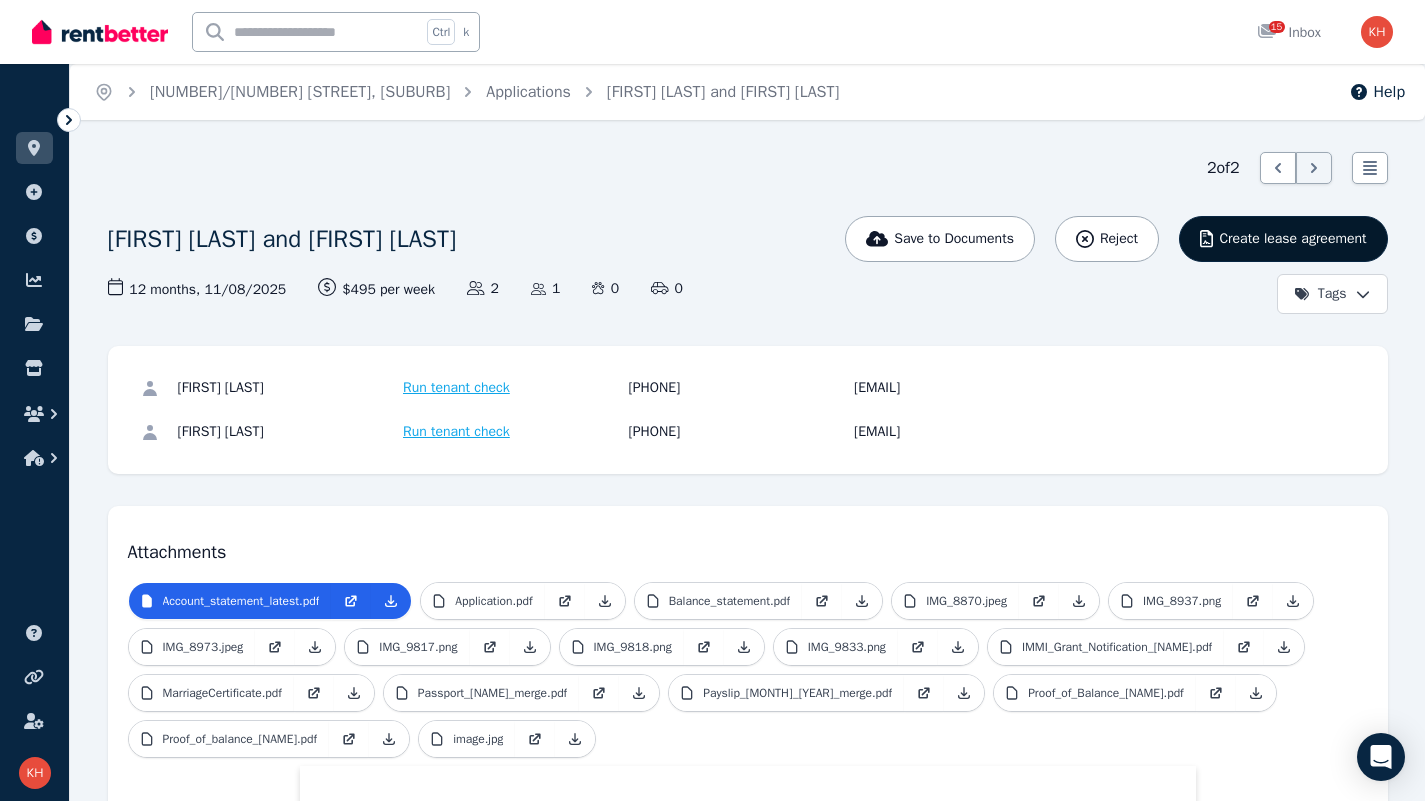 click on "Create lease agreement" at bounding box center [1292, 239] 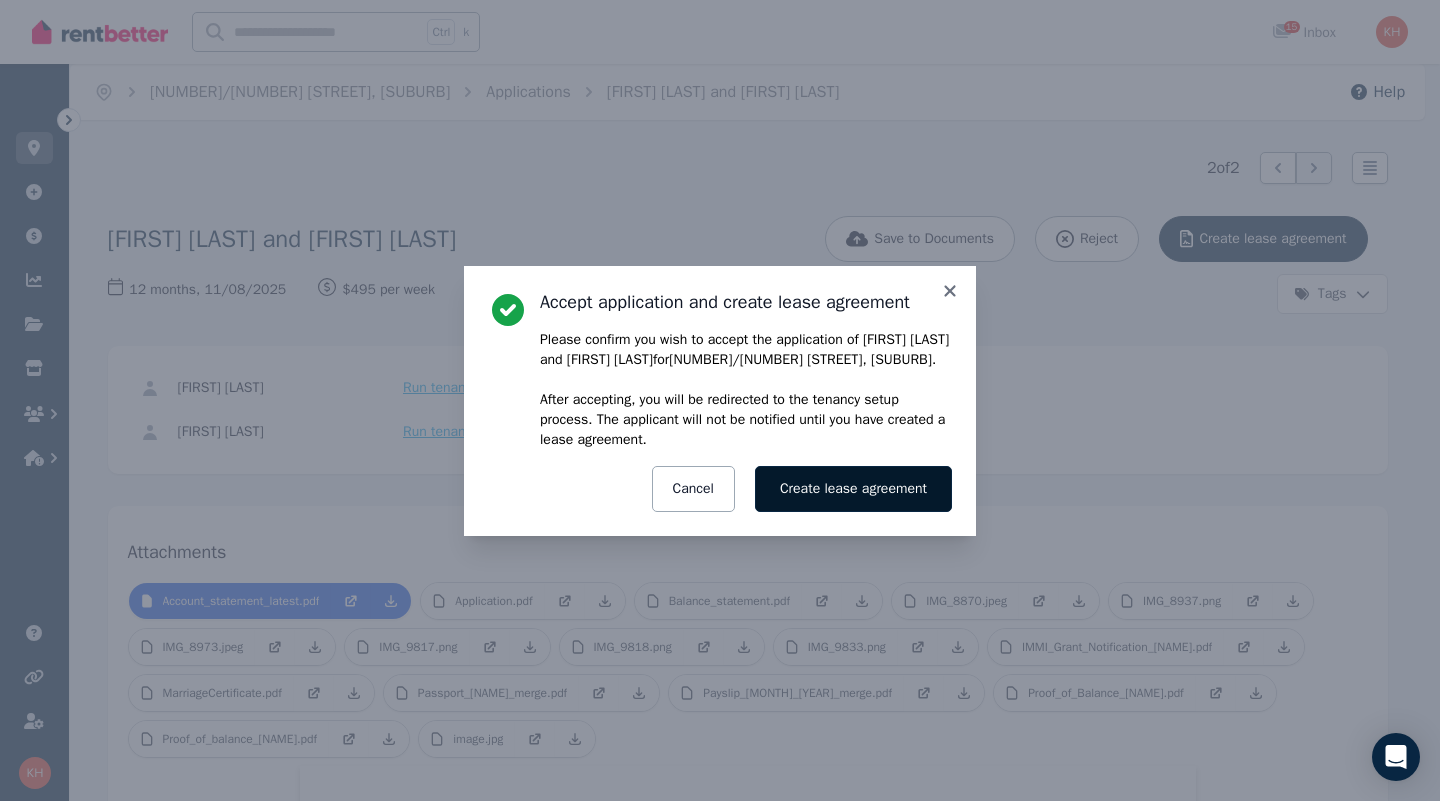 click on "Create lease agreement" at bounding box center (853, 489) 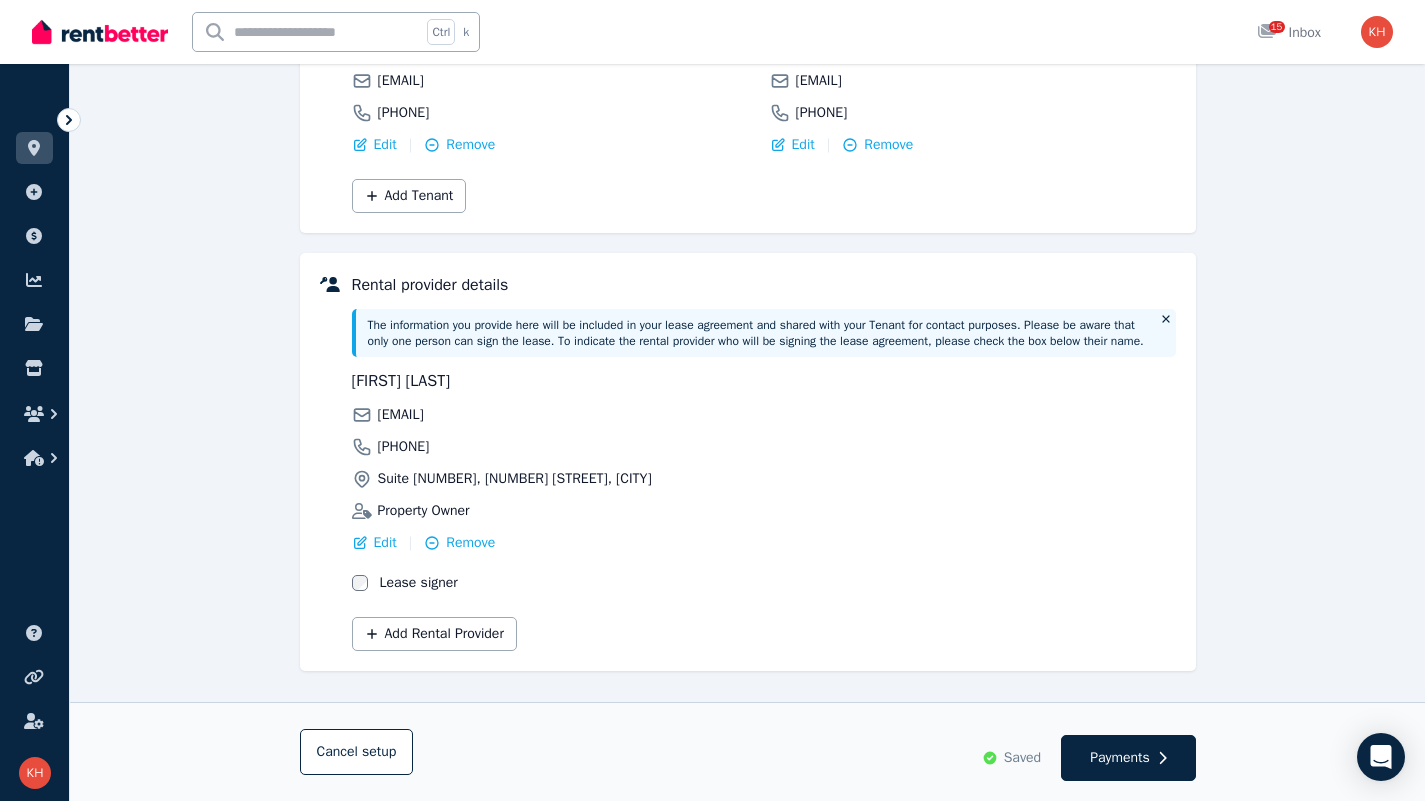 scroll, scrollTop: 362, scrollLeft: 0, axis: vertical 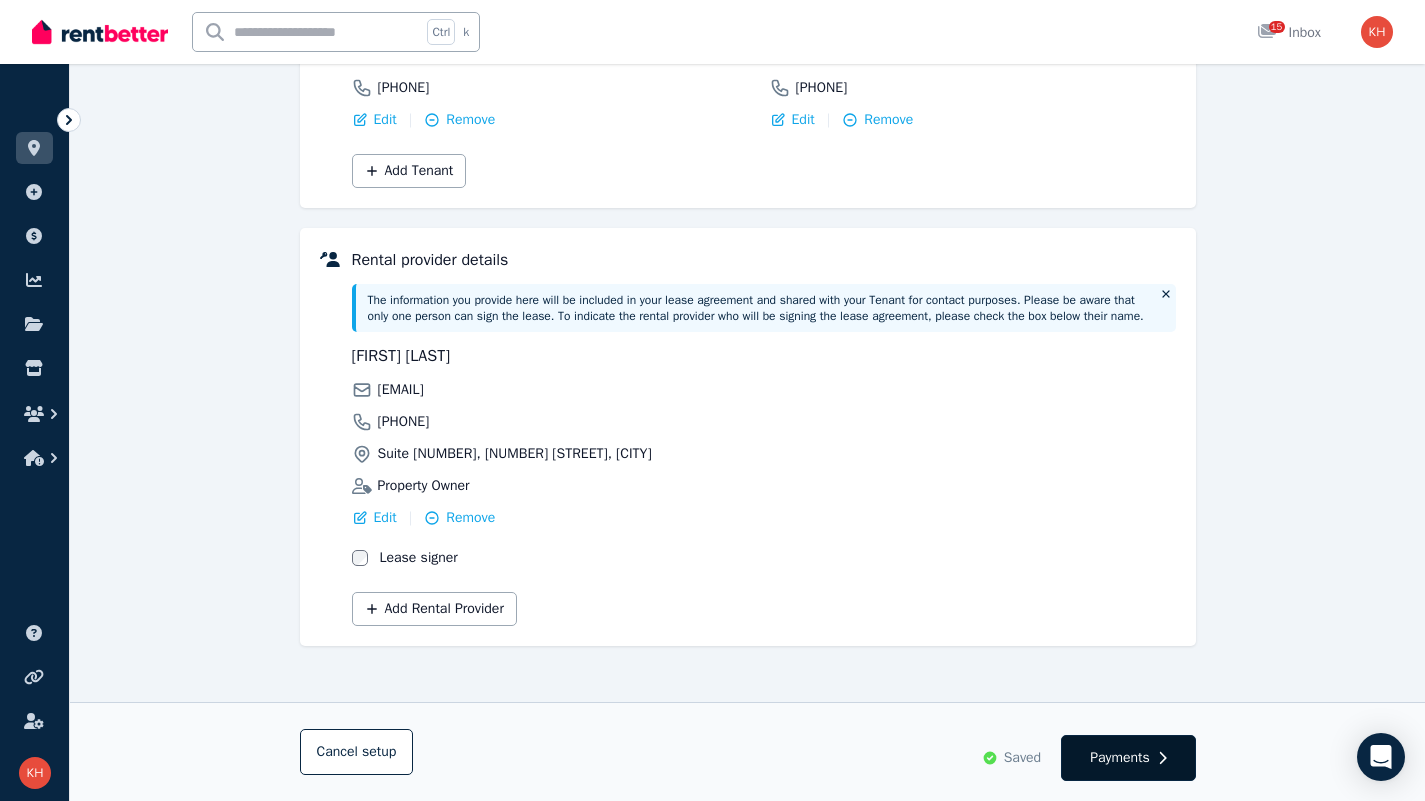 click on "Payments" at bounding box center (1120, 758) 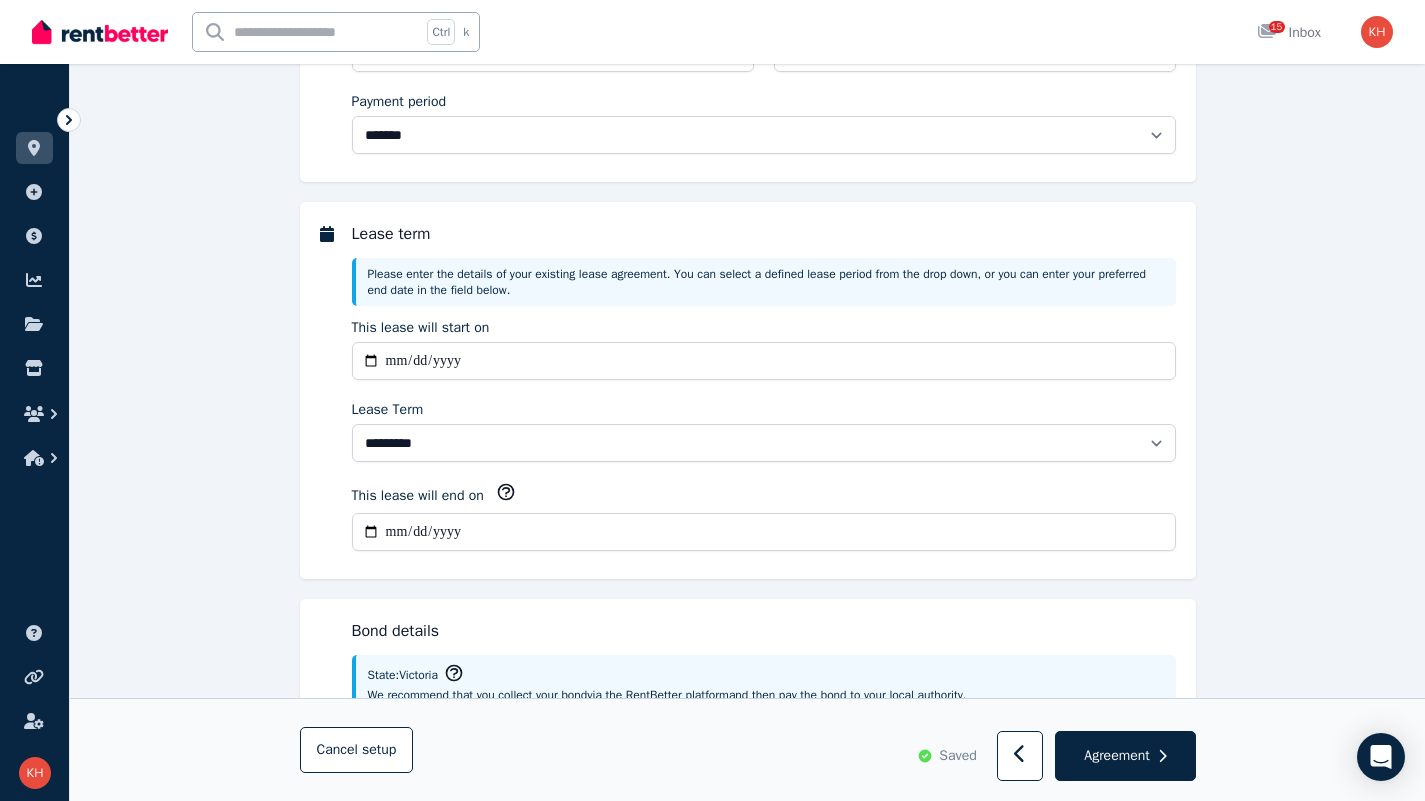 scroll, scrollTop: 0, scrollLeft: 0, axis: both 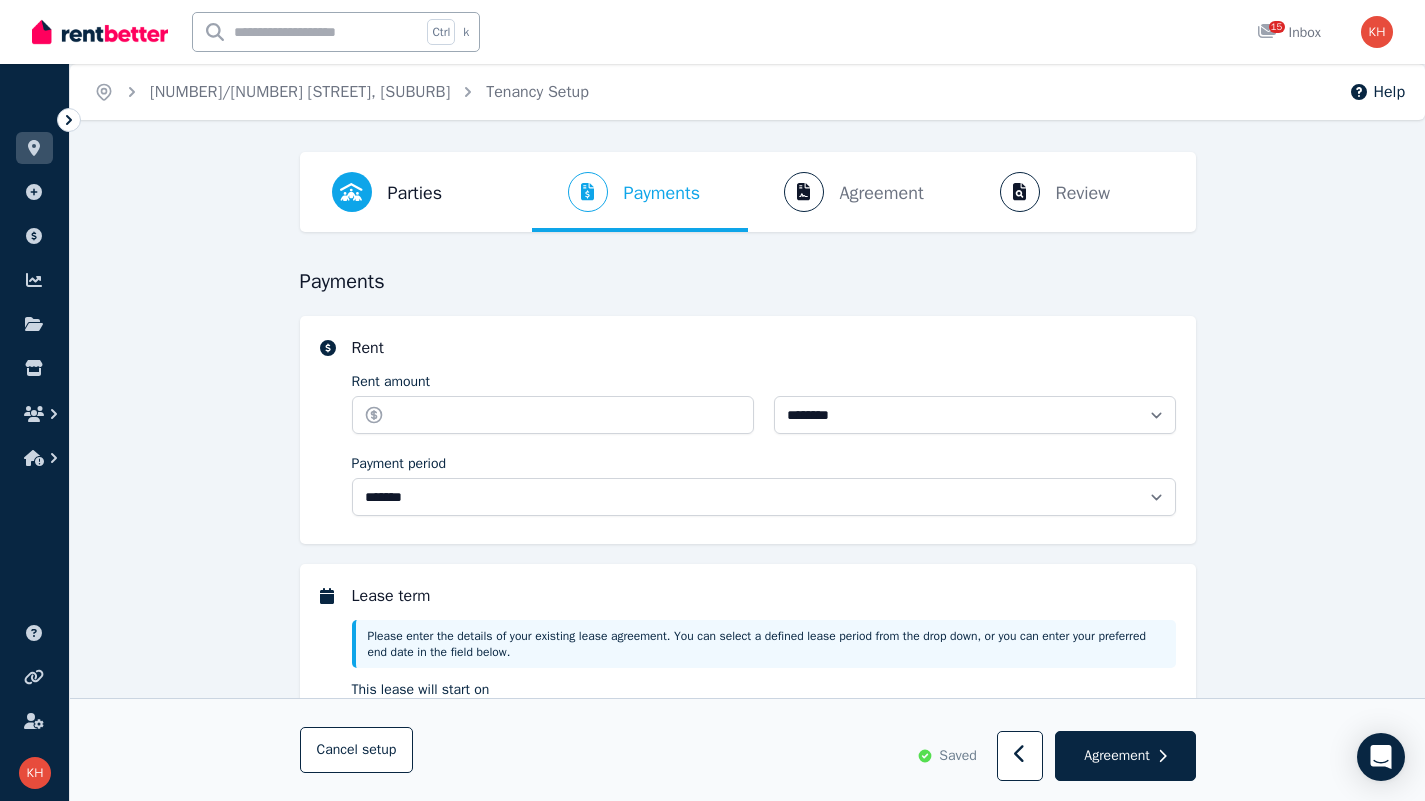 select on "**********" 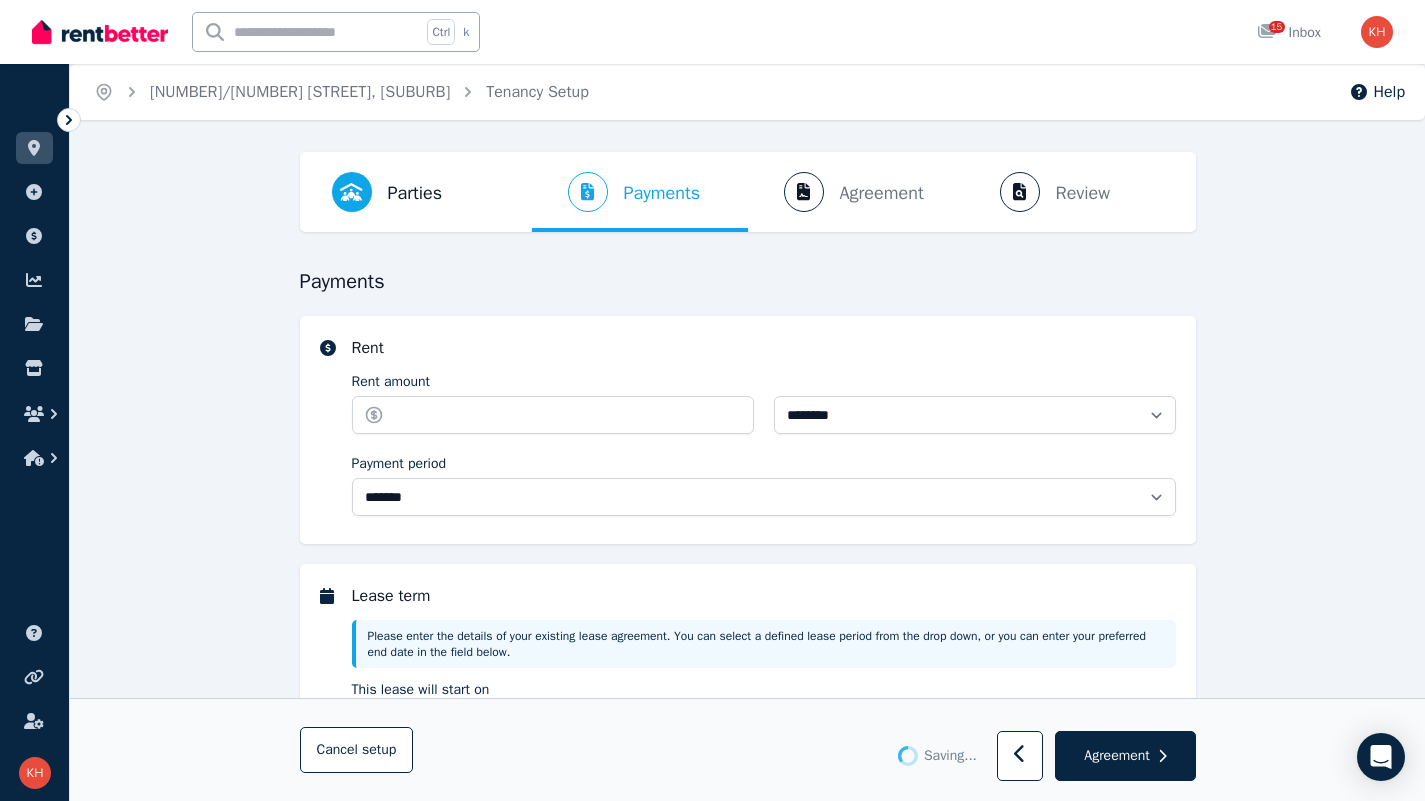 select on "**********" 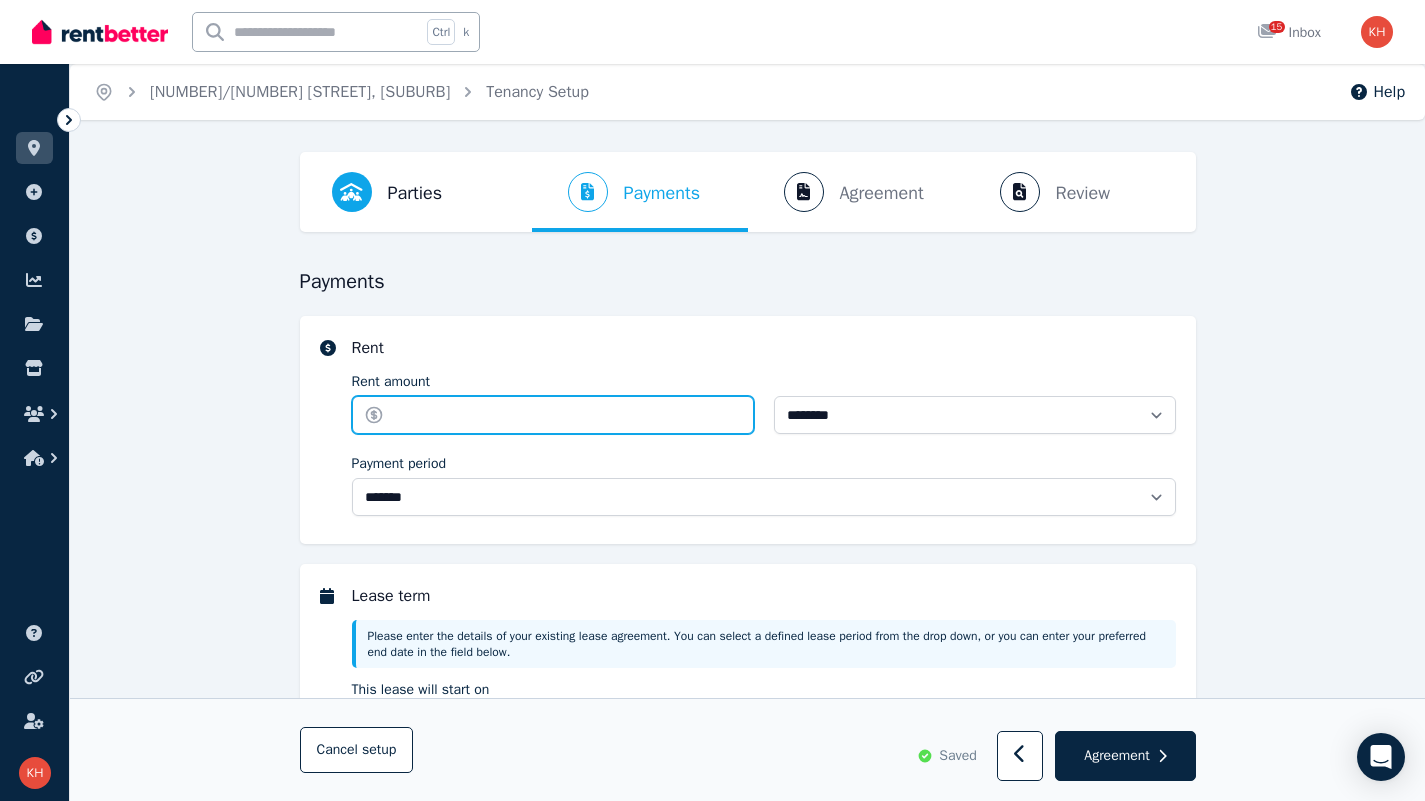 click on "Rent amount" at bounding box center (553, 415) 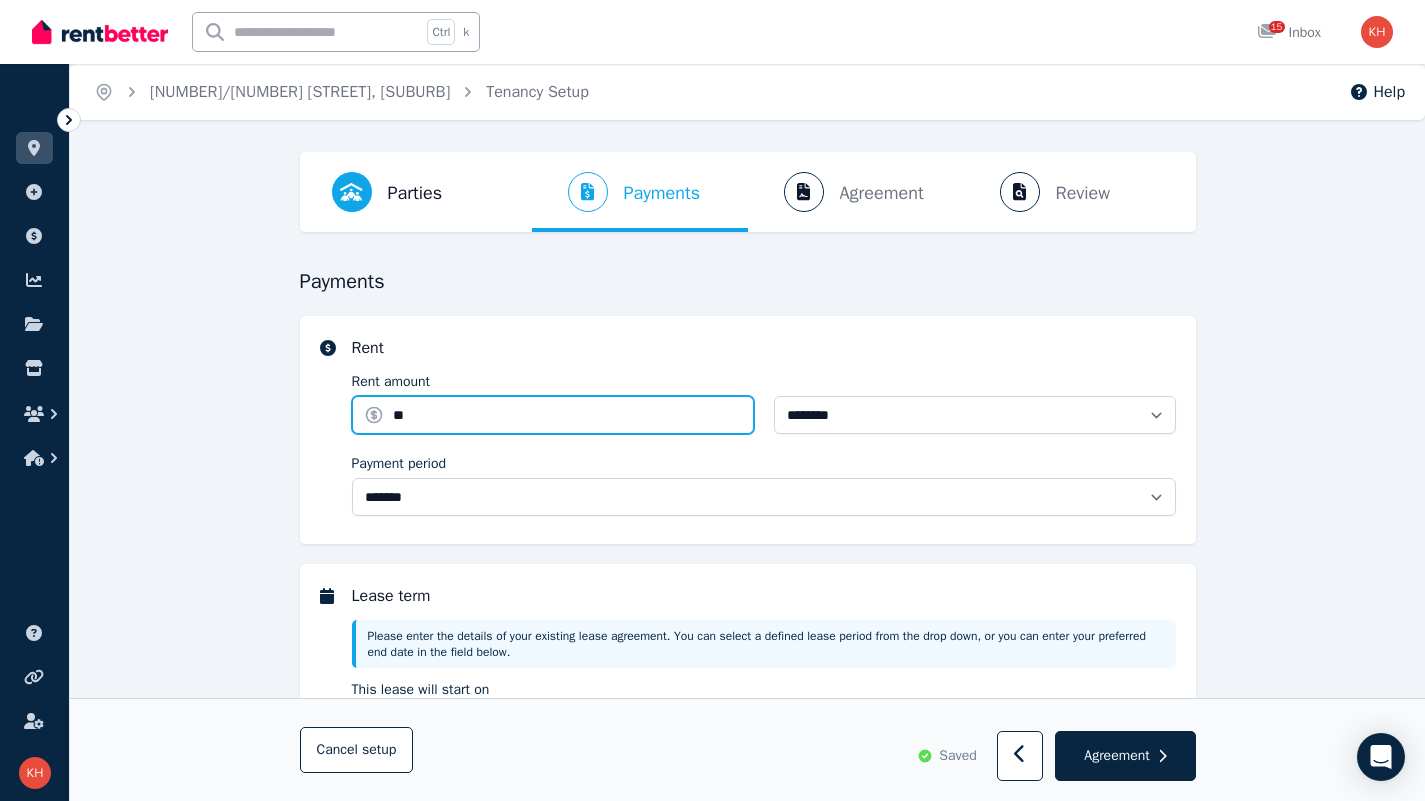 type on "***" 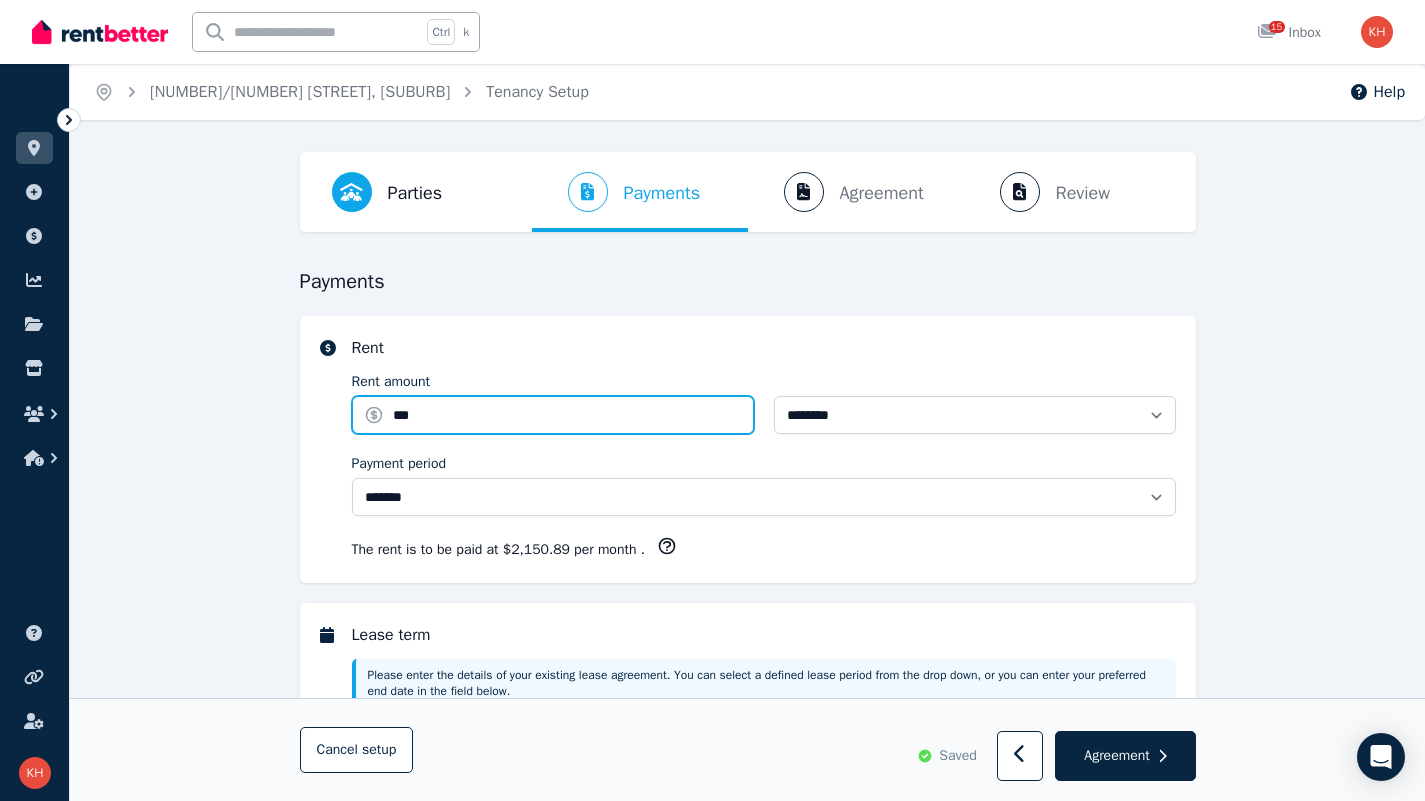 type 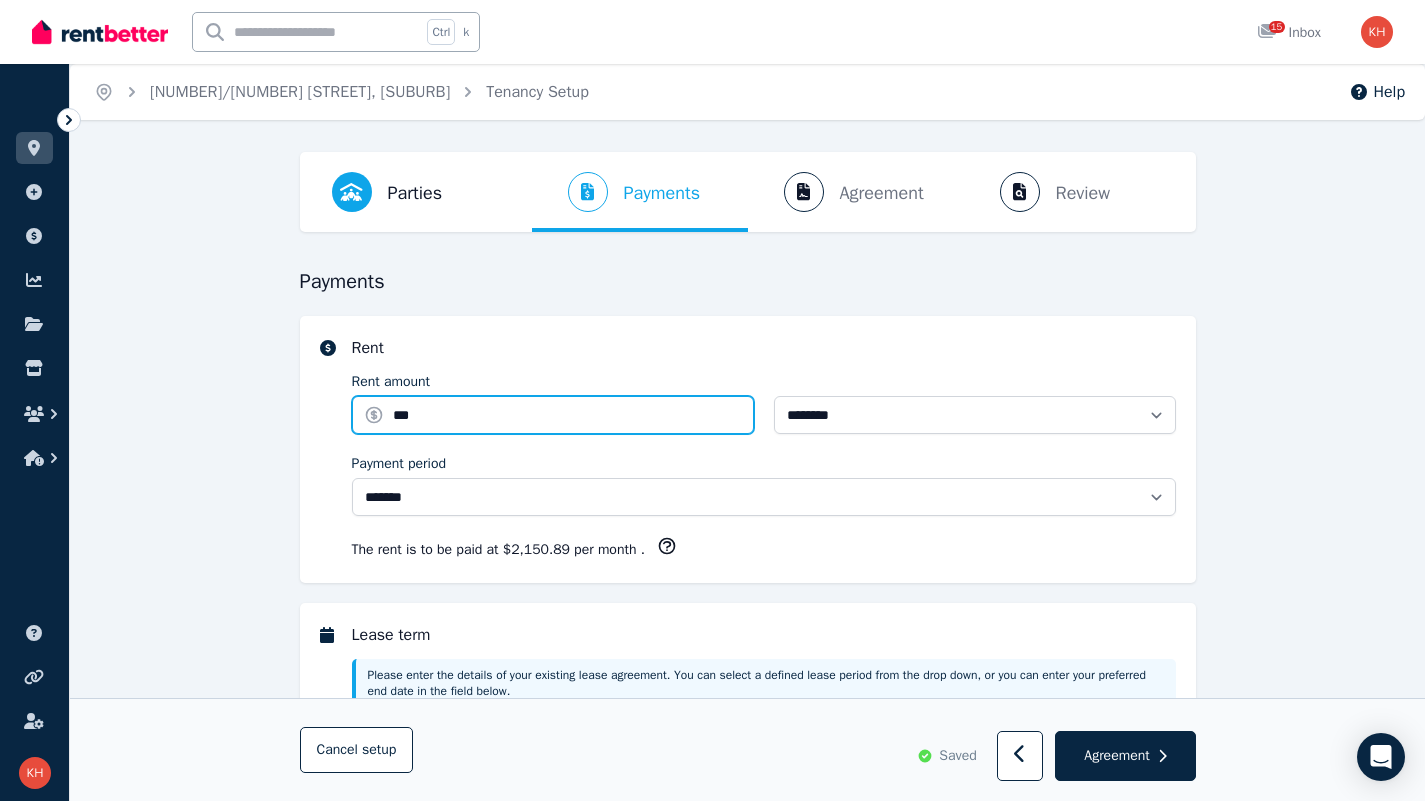 type on "**********" 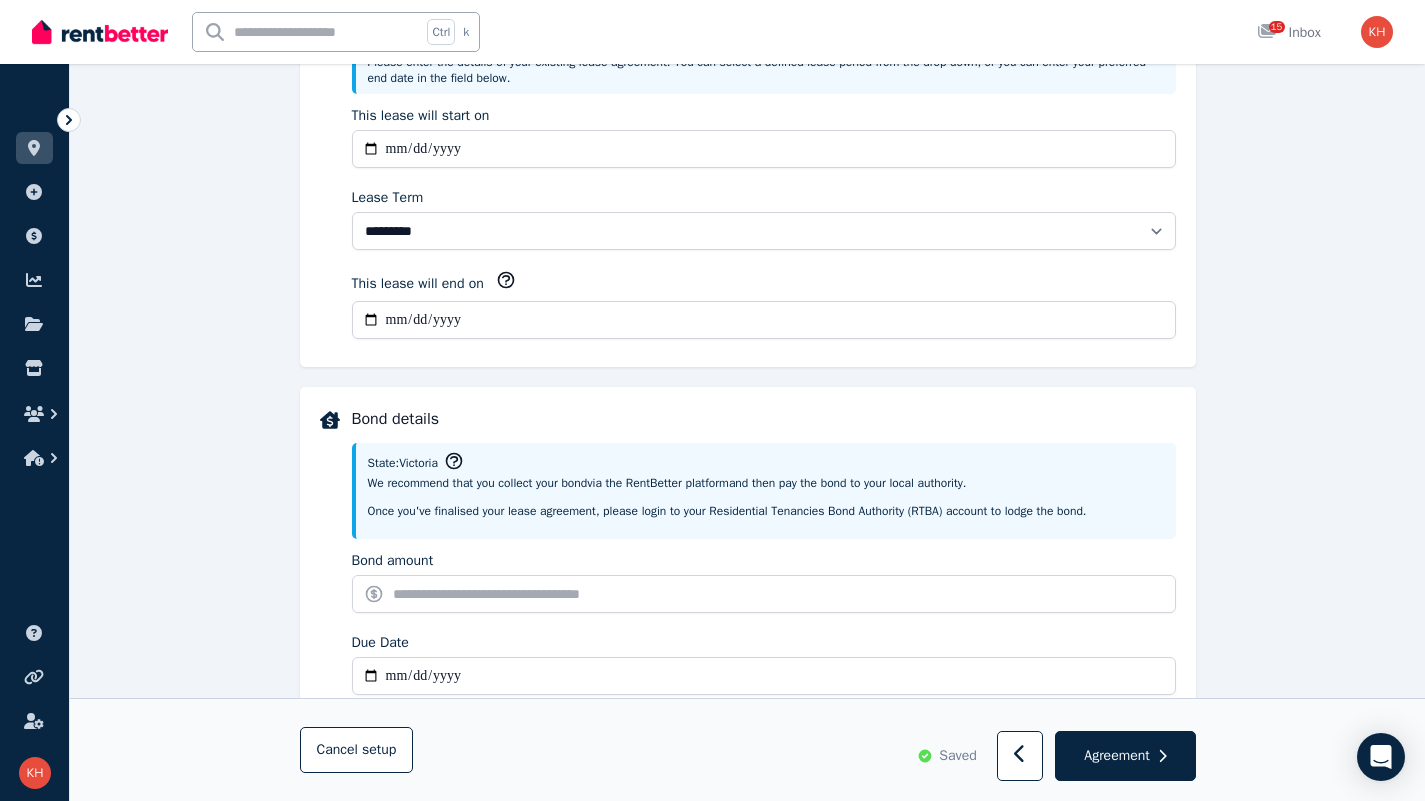 scroll, scrollTop: 654, scrollLeft: 0, axis: vertical 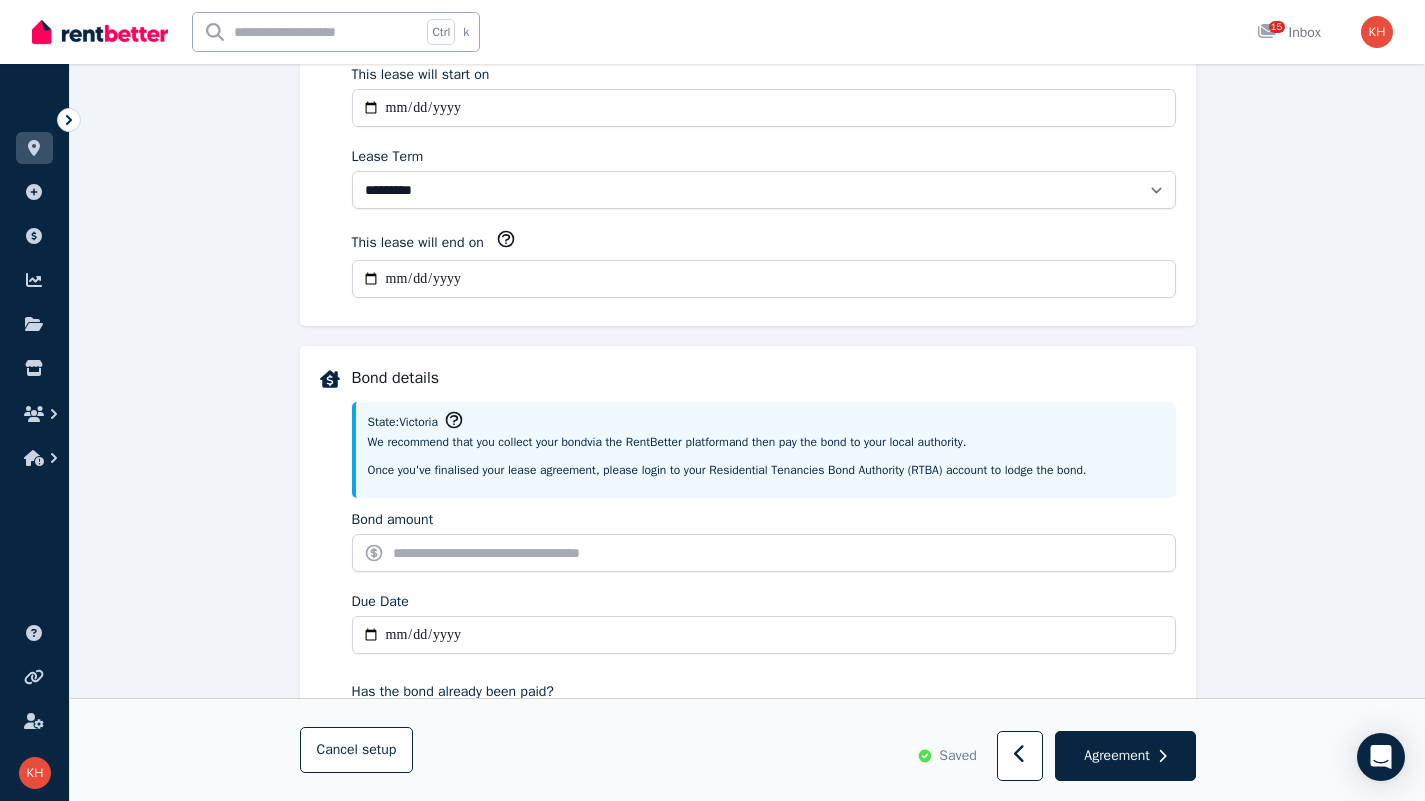 type on "******" 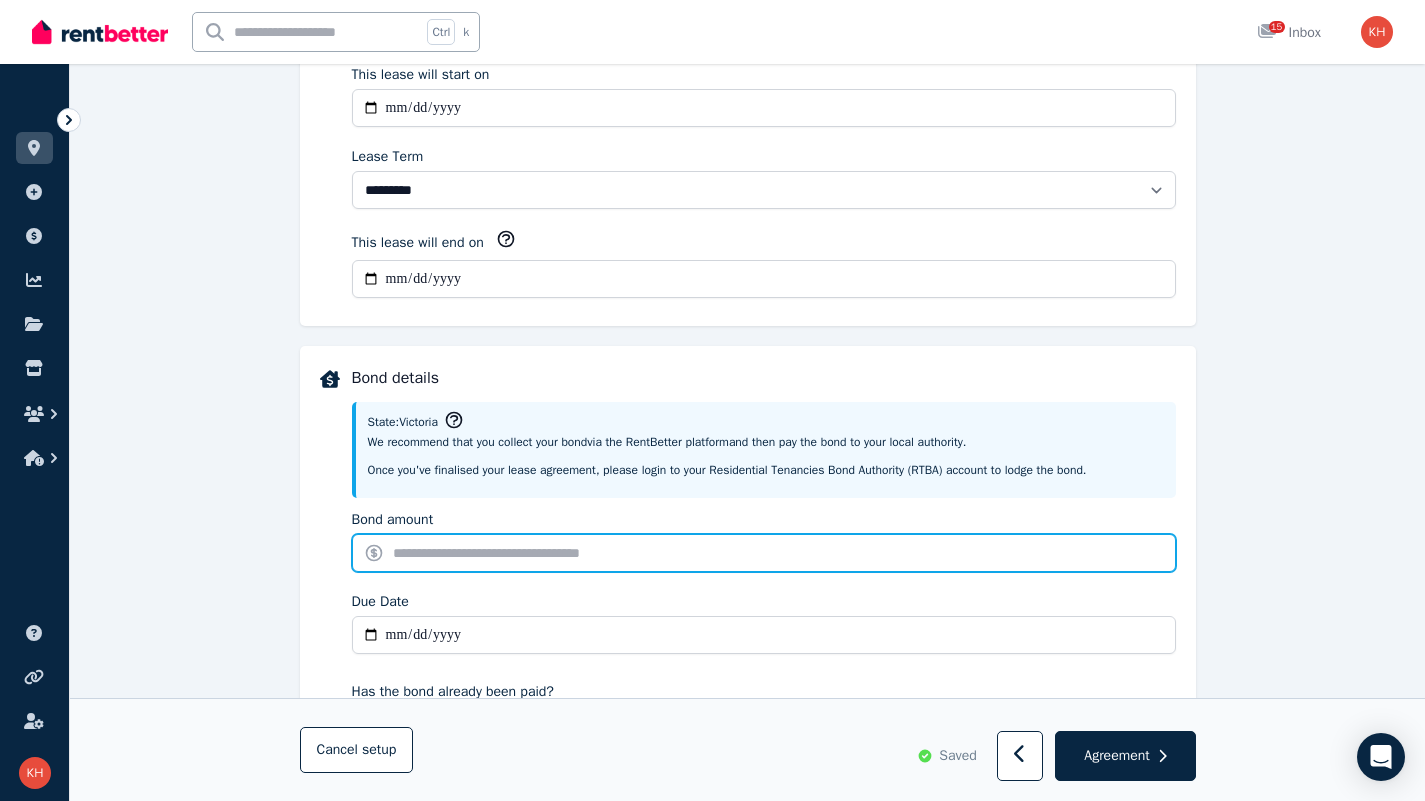click on "Bond amount" at bounding box center (764, 553) 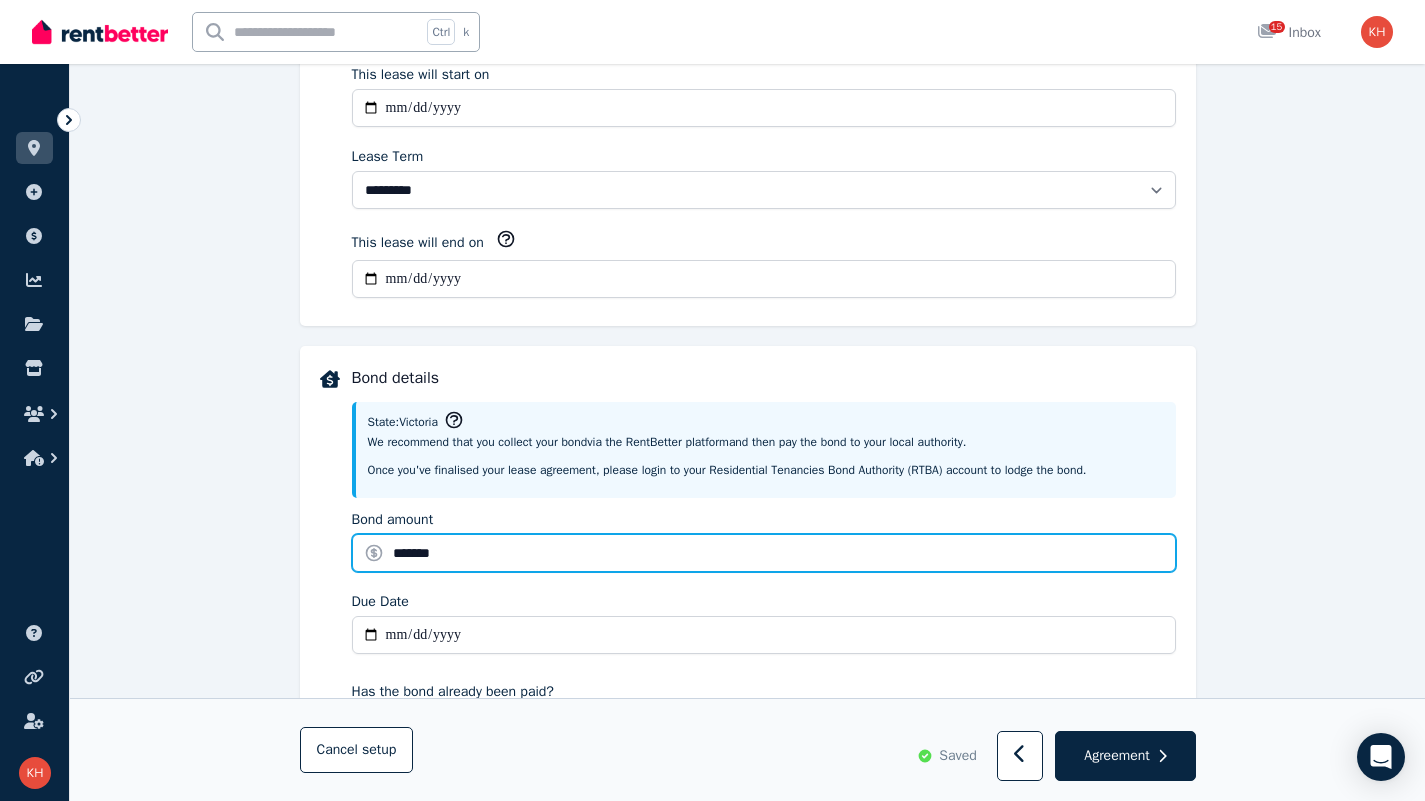 type on "*******" 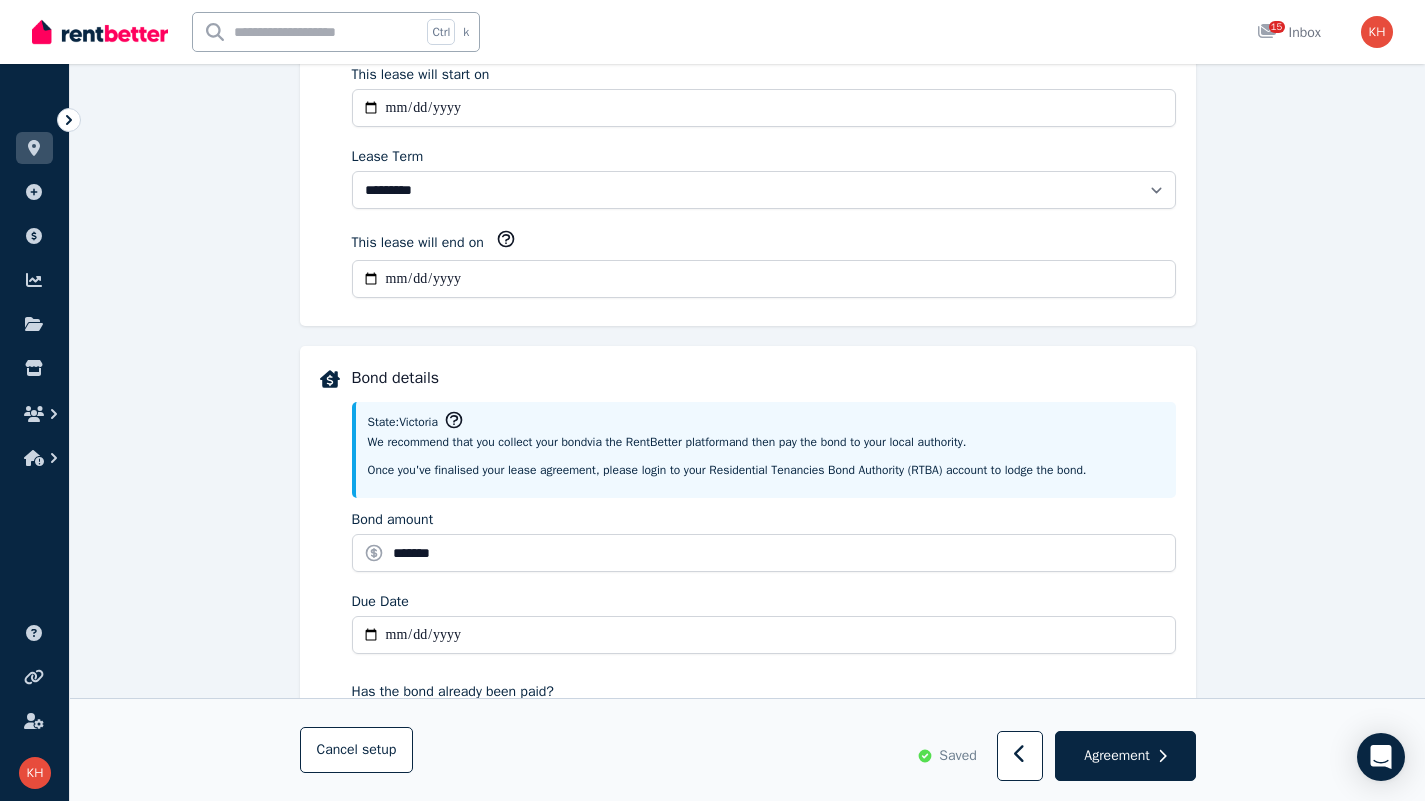 click on "Due Date" at bounding box center (764, 635) 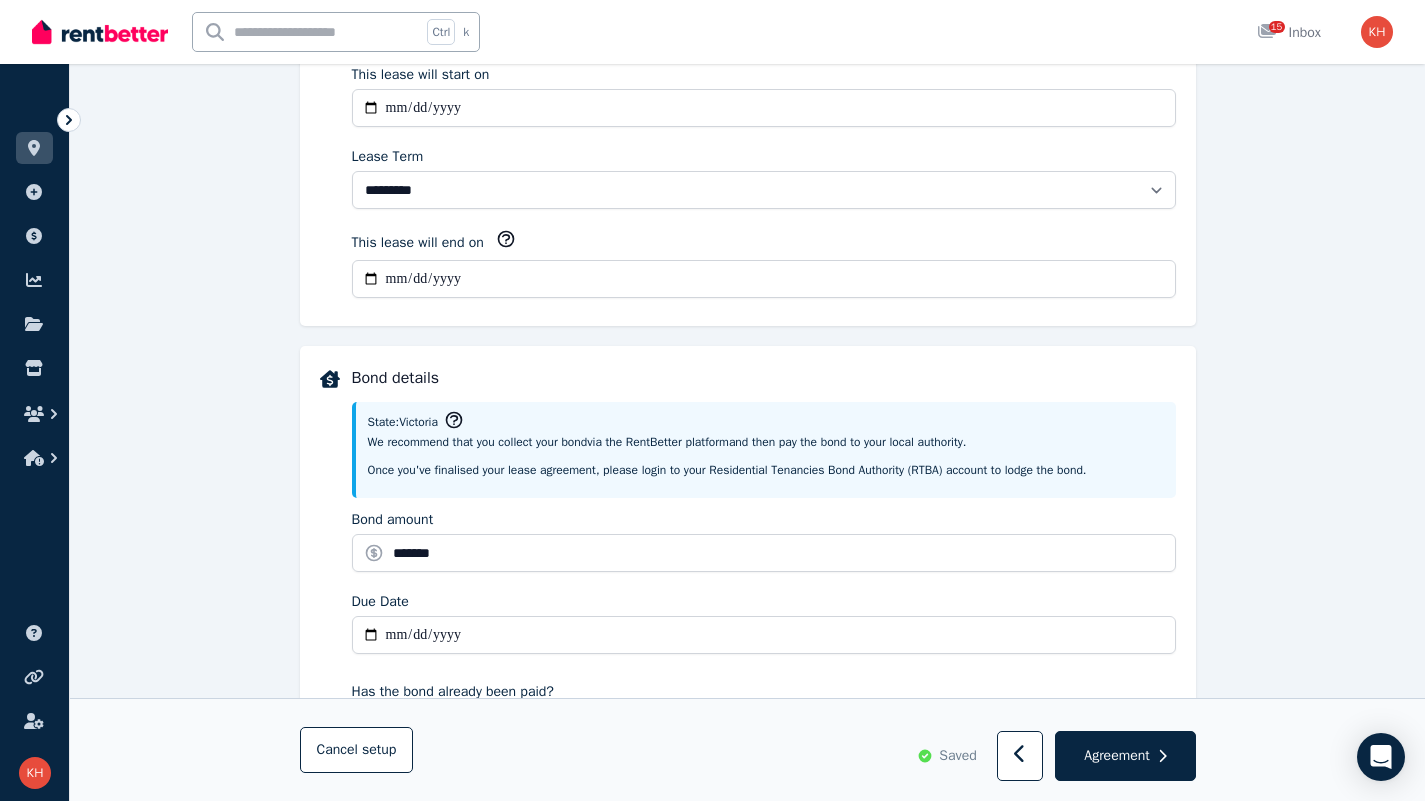 type on "**********" 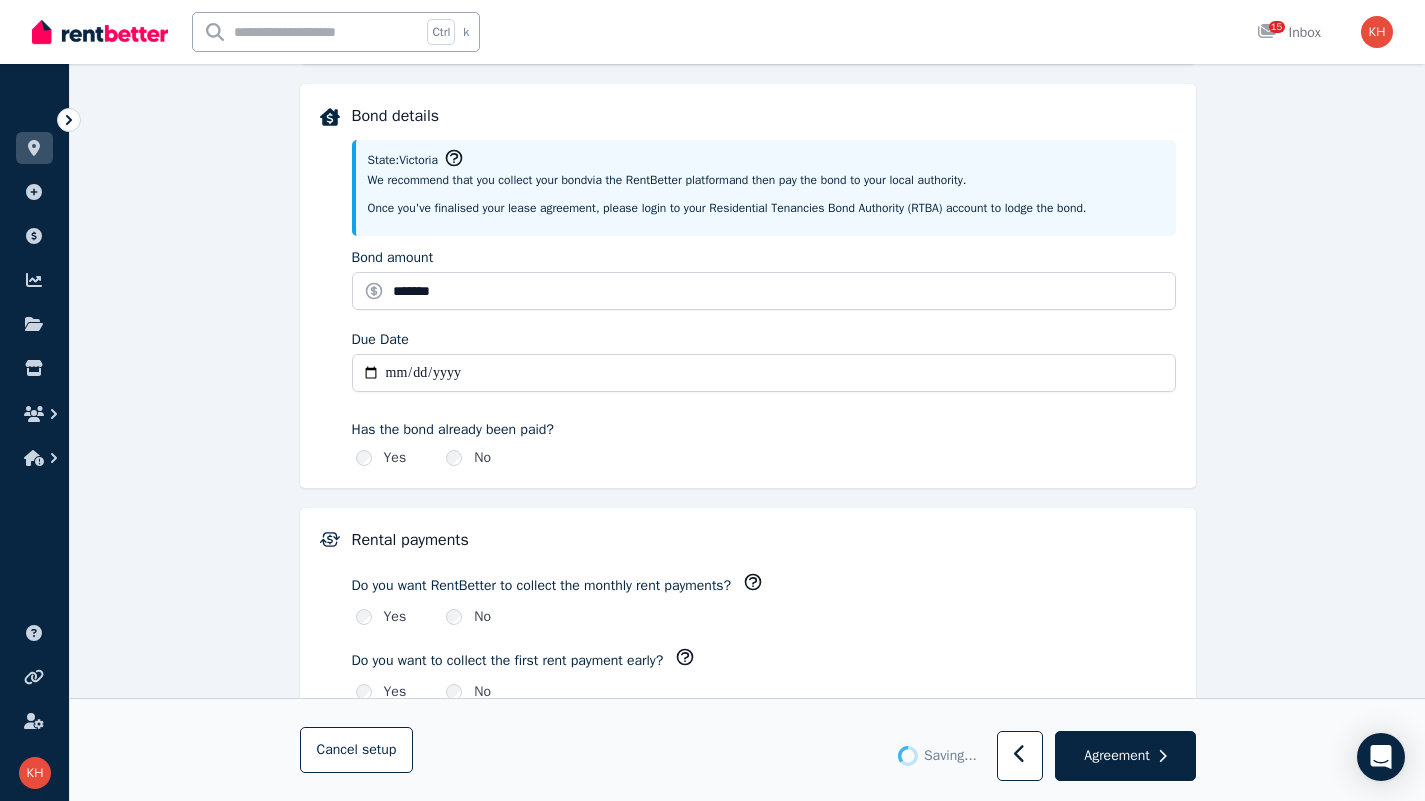type 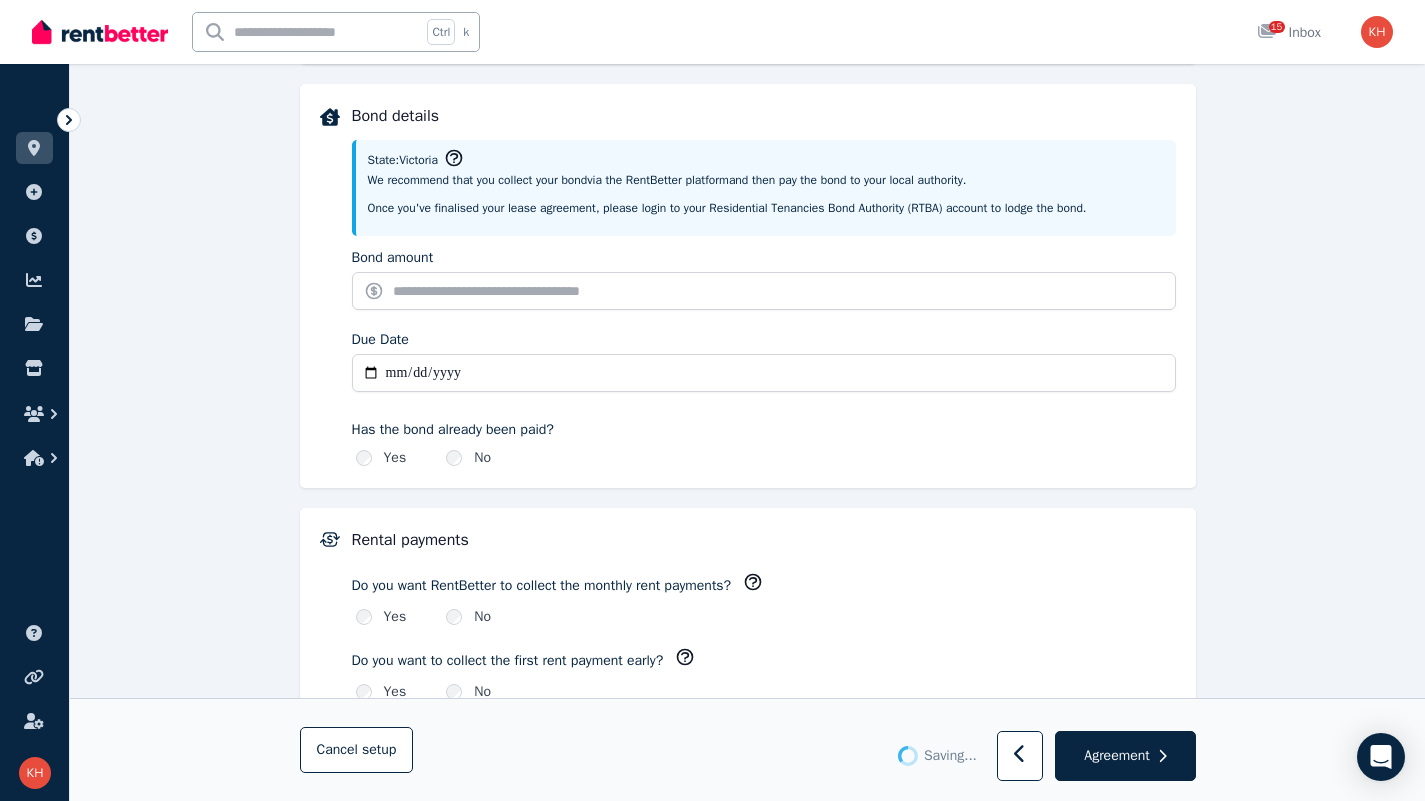 type on "*******" 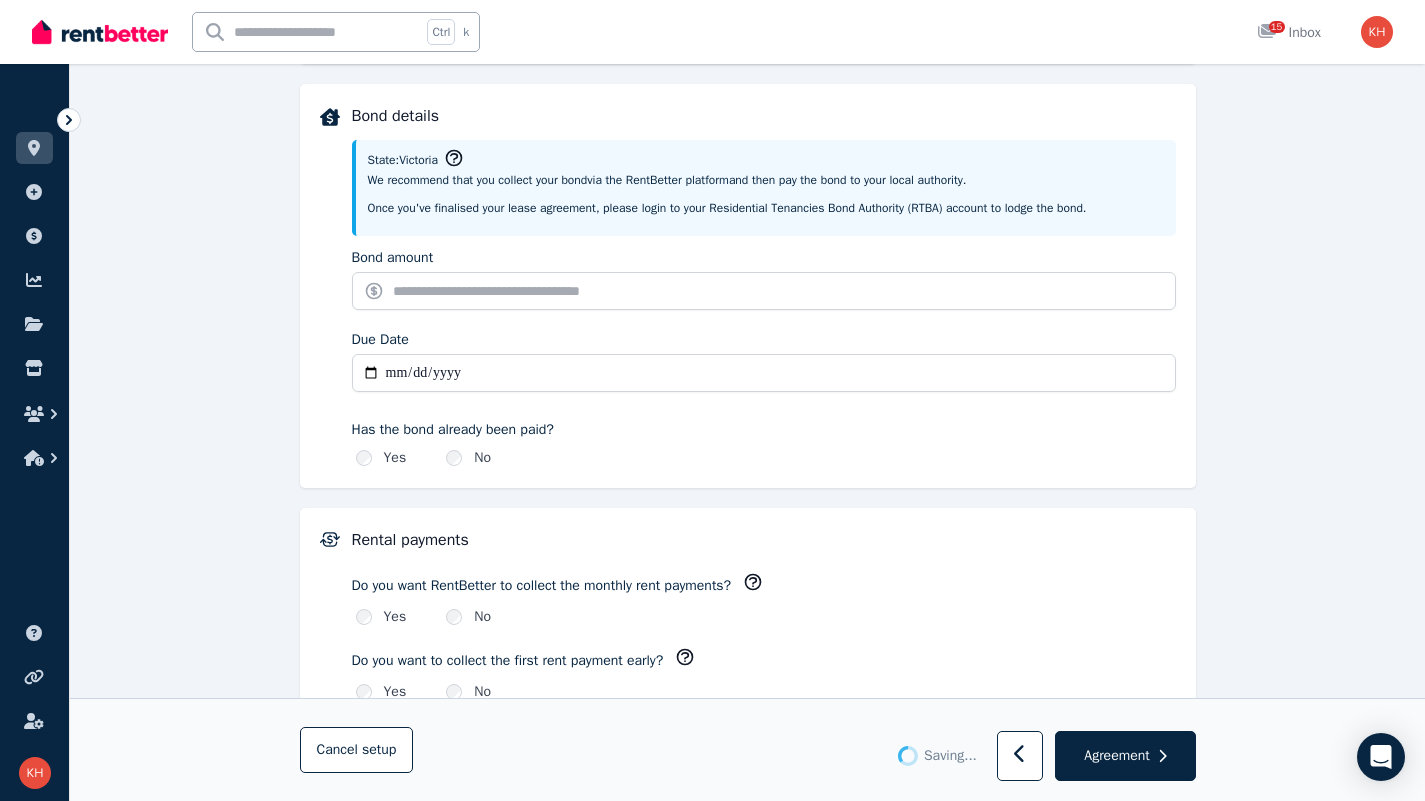 type on "**********" 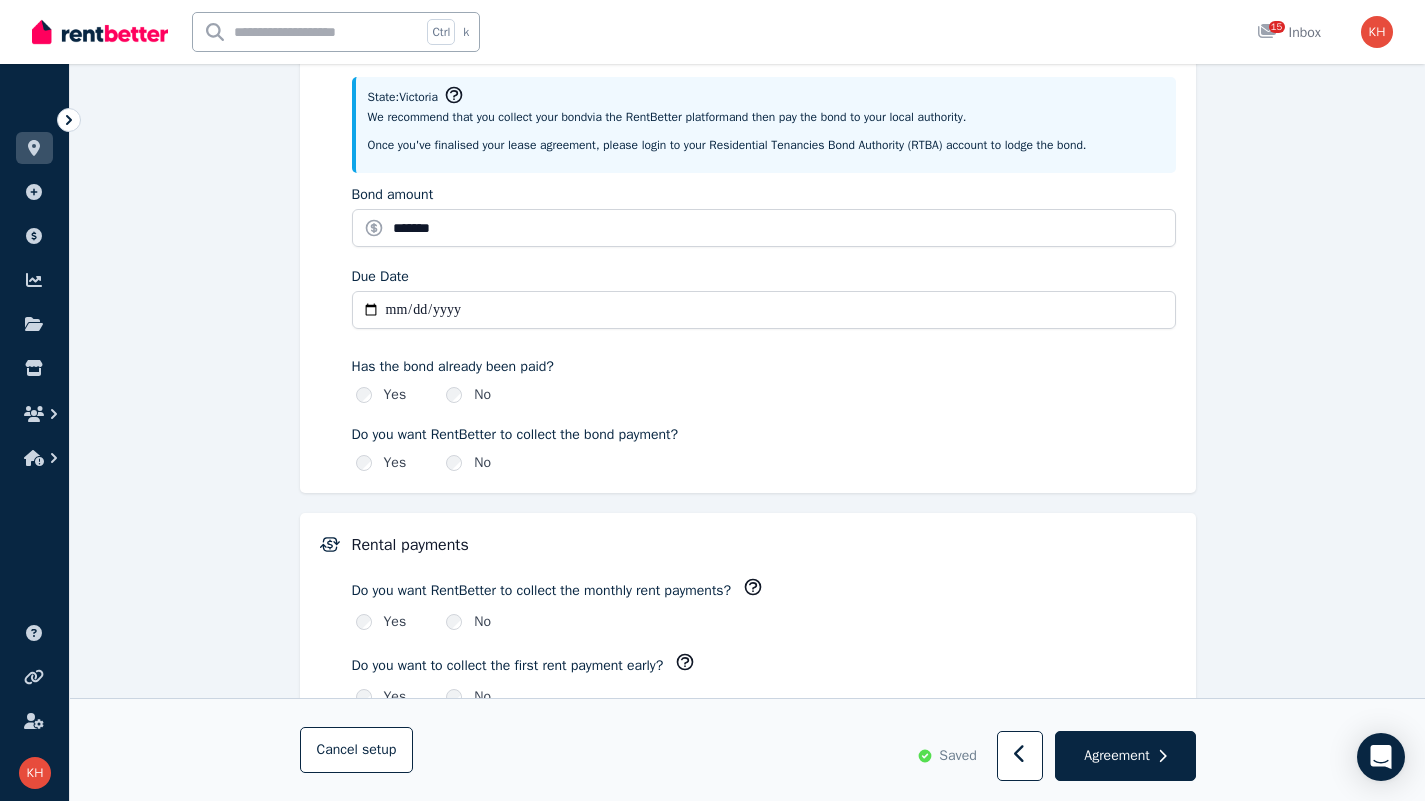 scroll, scrollTop: 981, scrollLeft: 0, axis: vertical 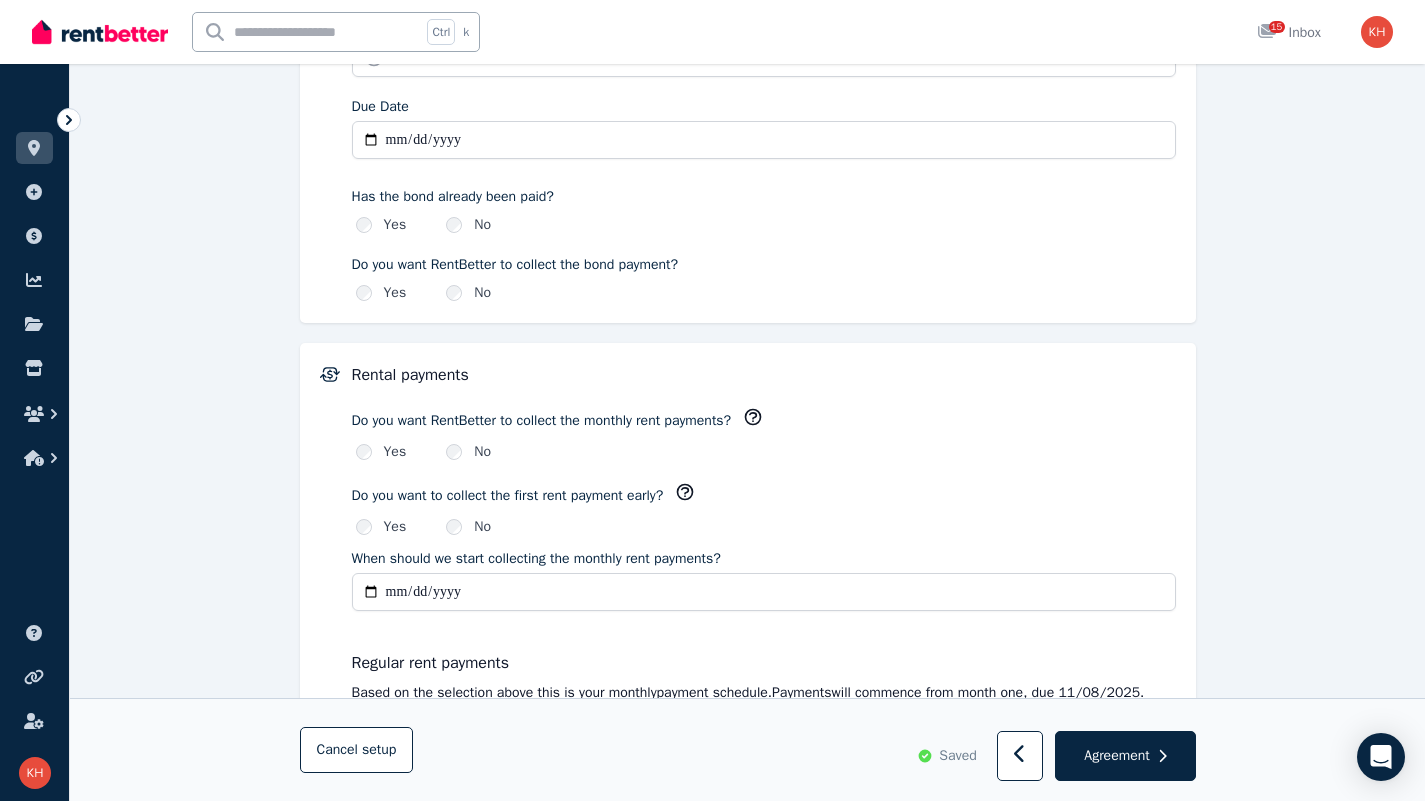 click on "**********" at bounding box center (764, 592) 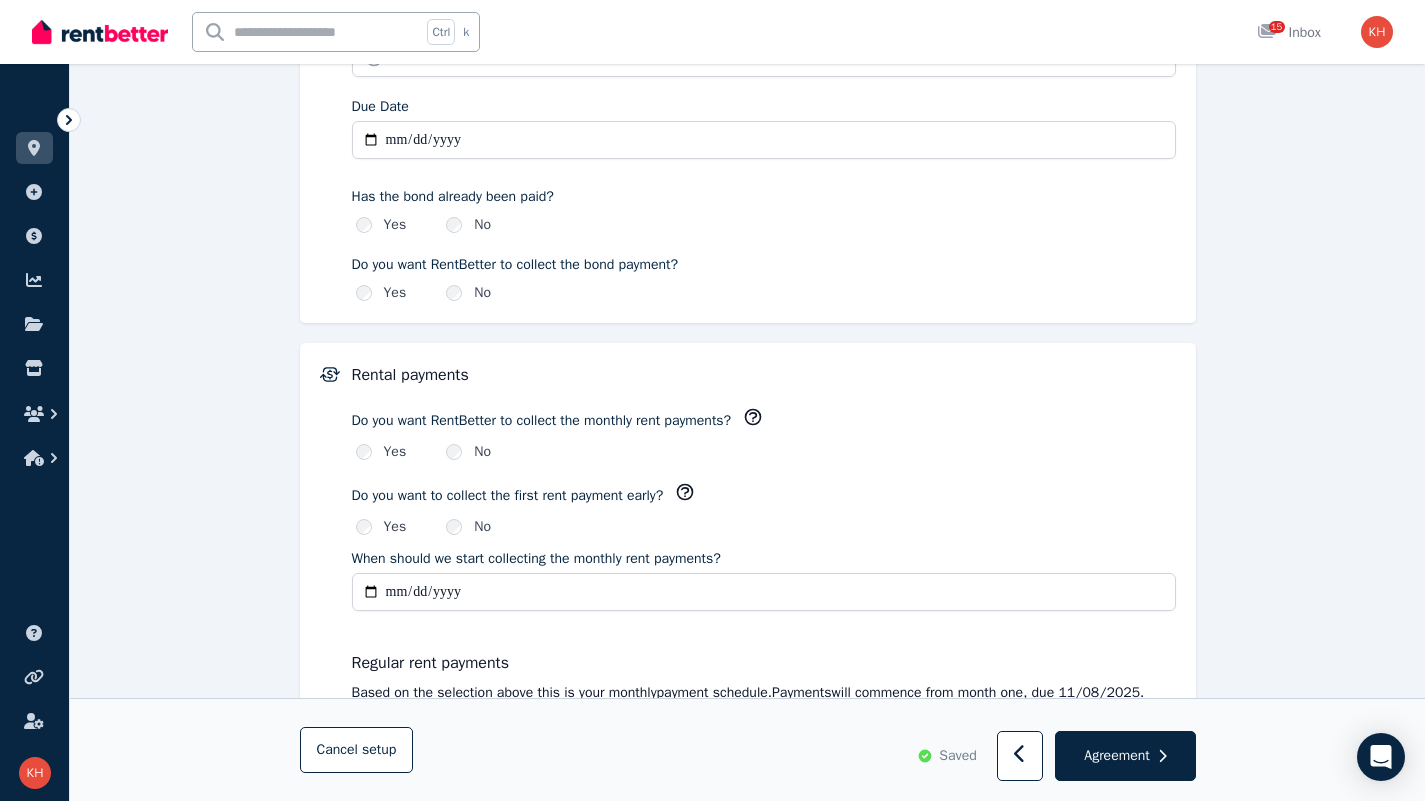 type on "**********" 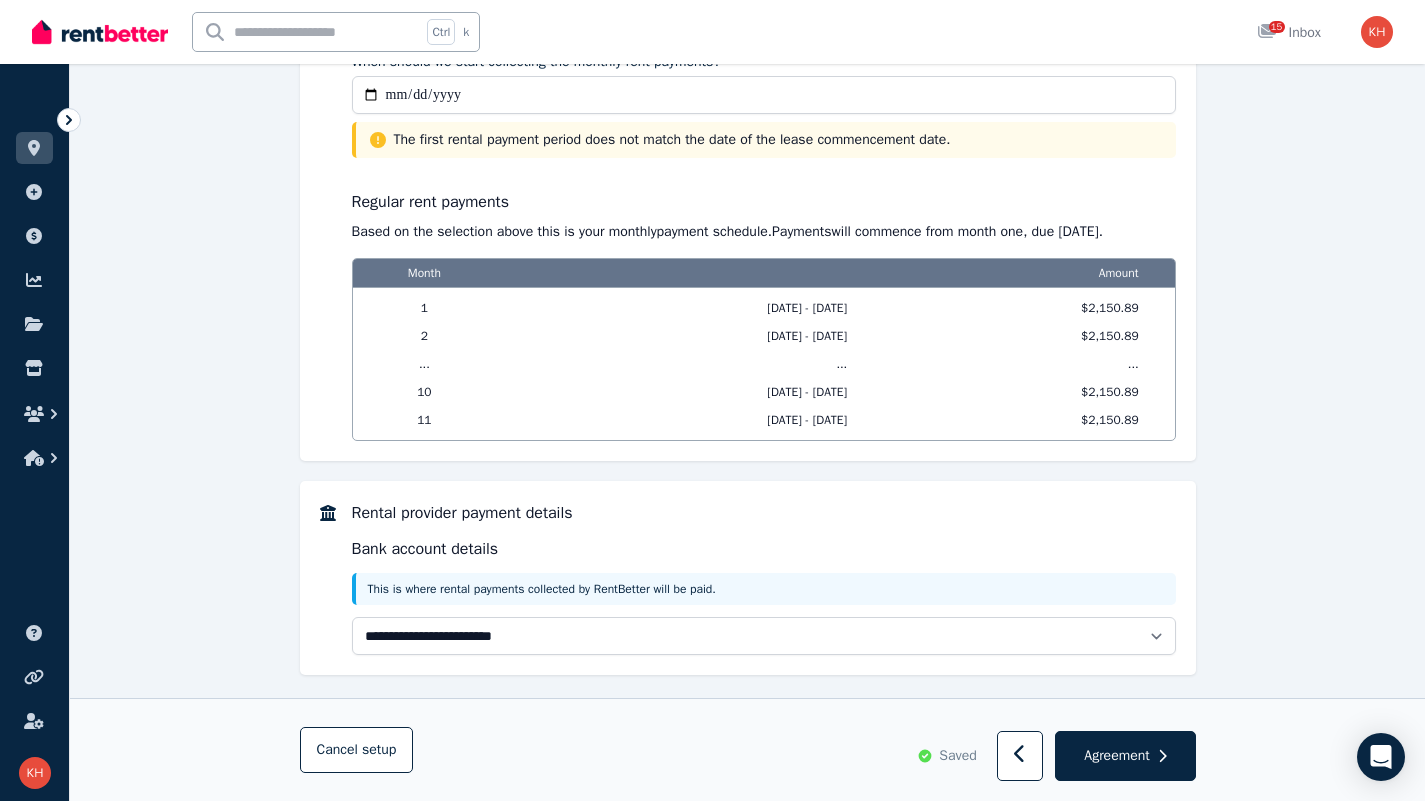 scroll, scrollTop: 1706, scrollLeft: 0, axis: vertical 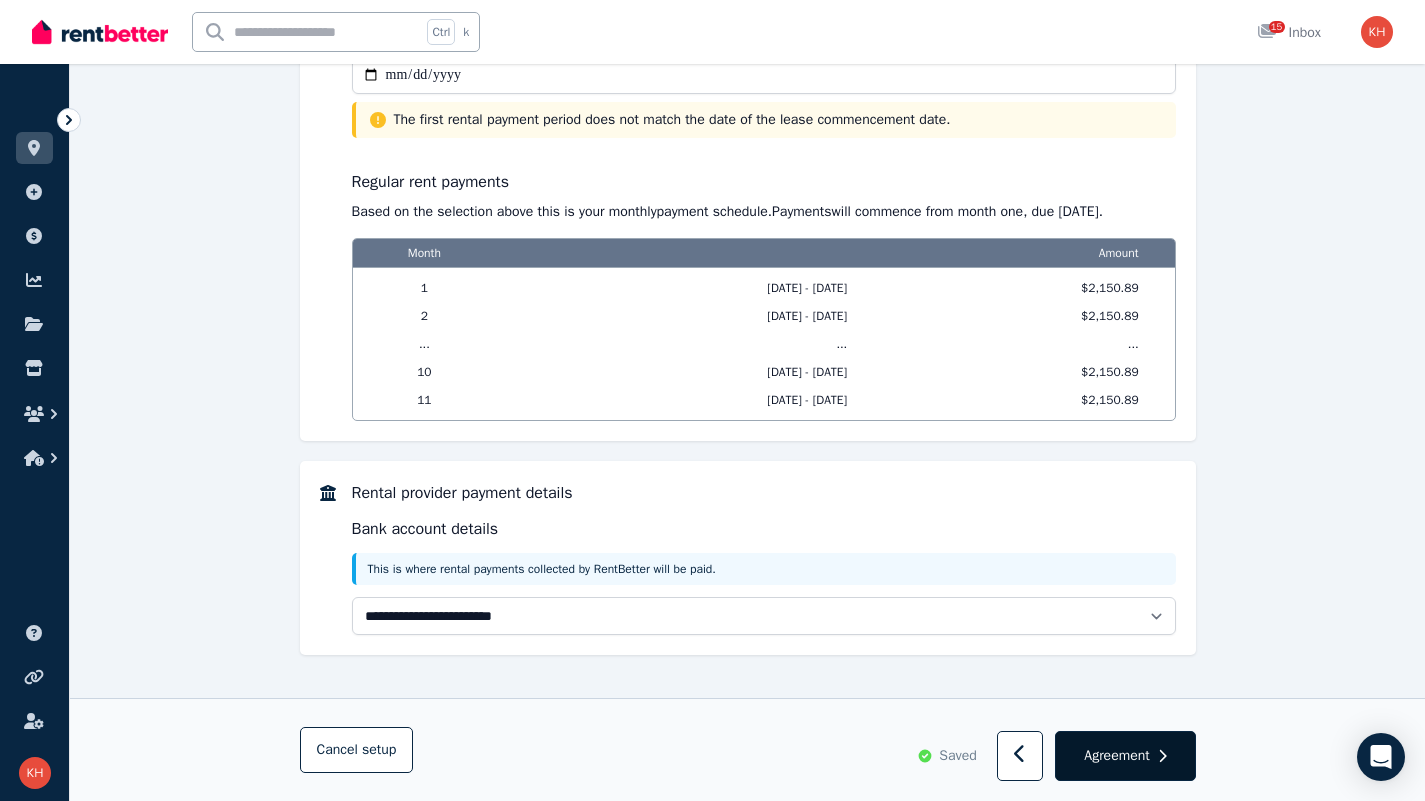 click on "Agreement" at bounding box center (1116, 756) 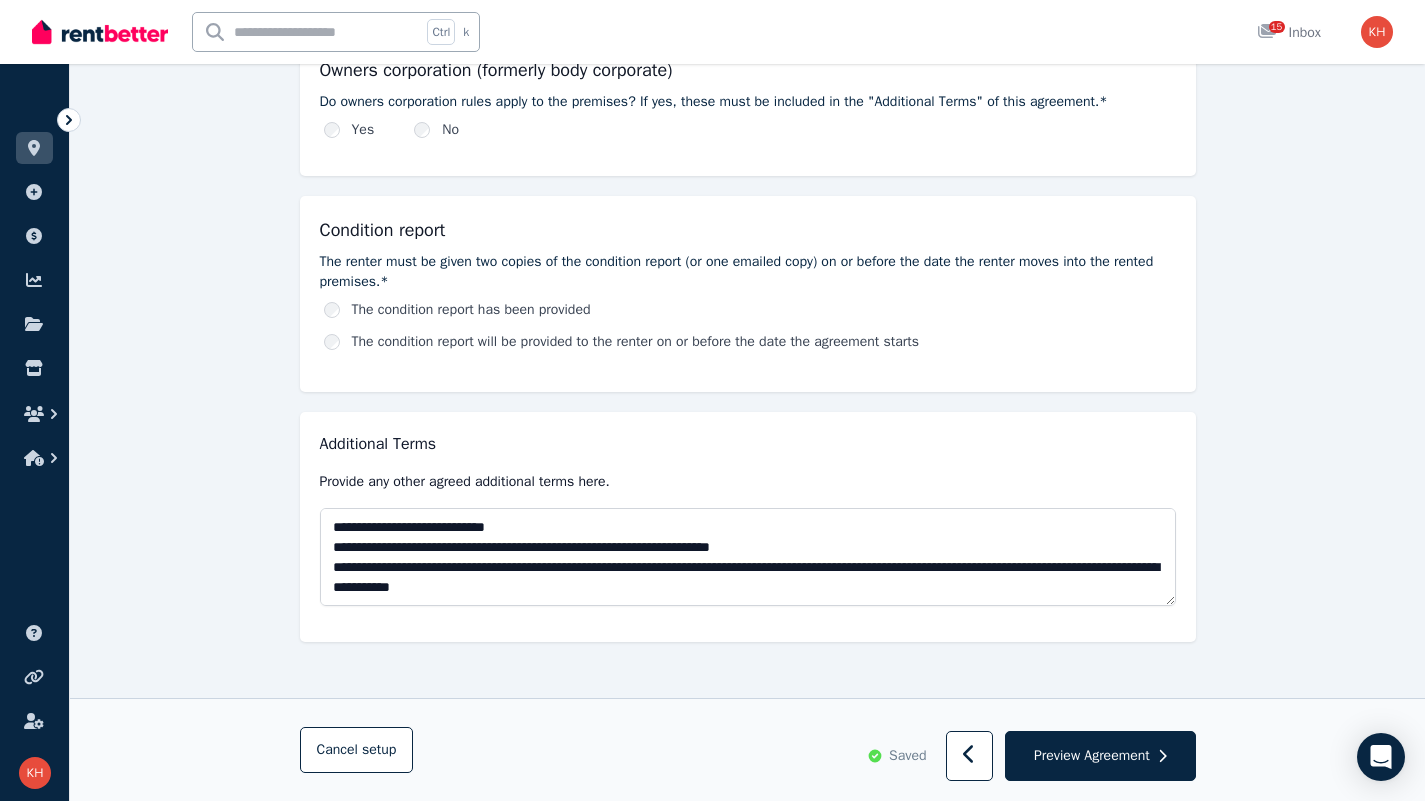 scroll, scrollTop: 0, scrollLeft: 0, axis: both 